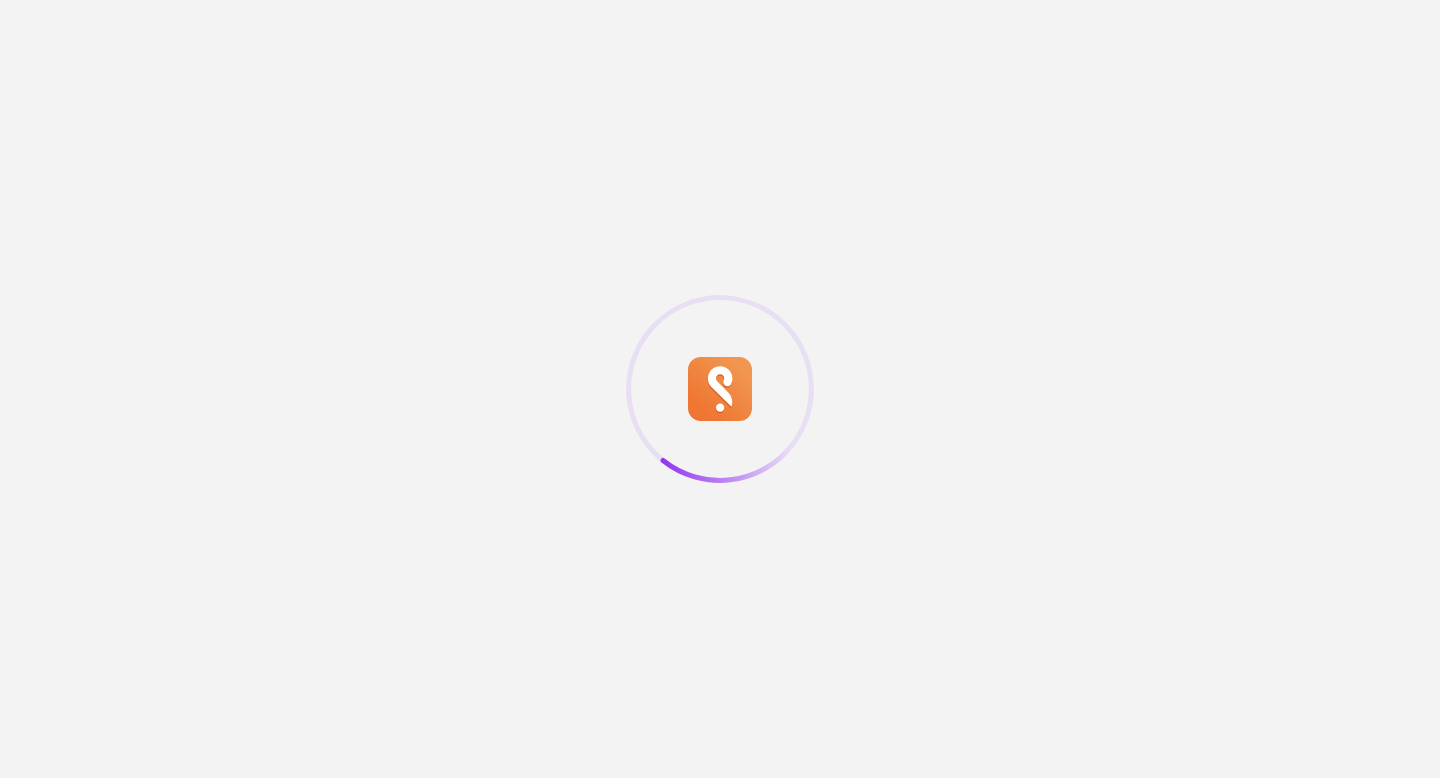 scroll, scrollTop: 0, scrollLeft: 0, axis: both 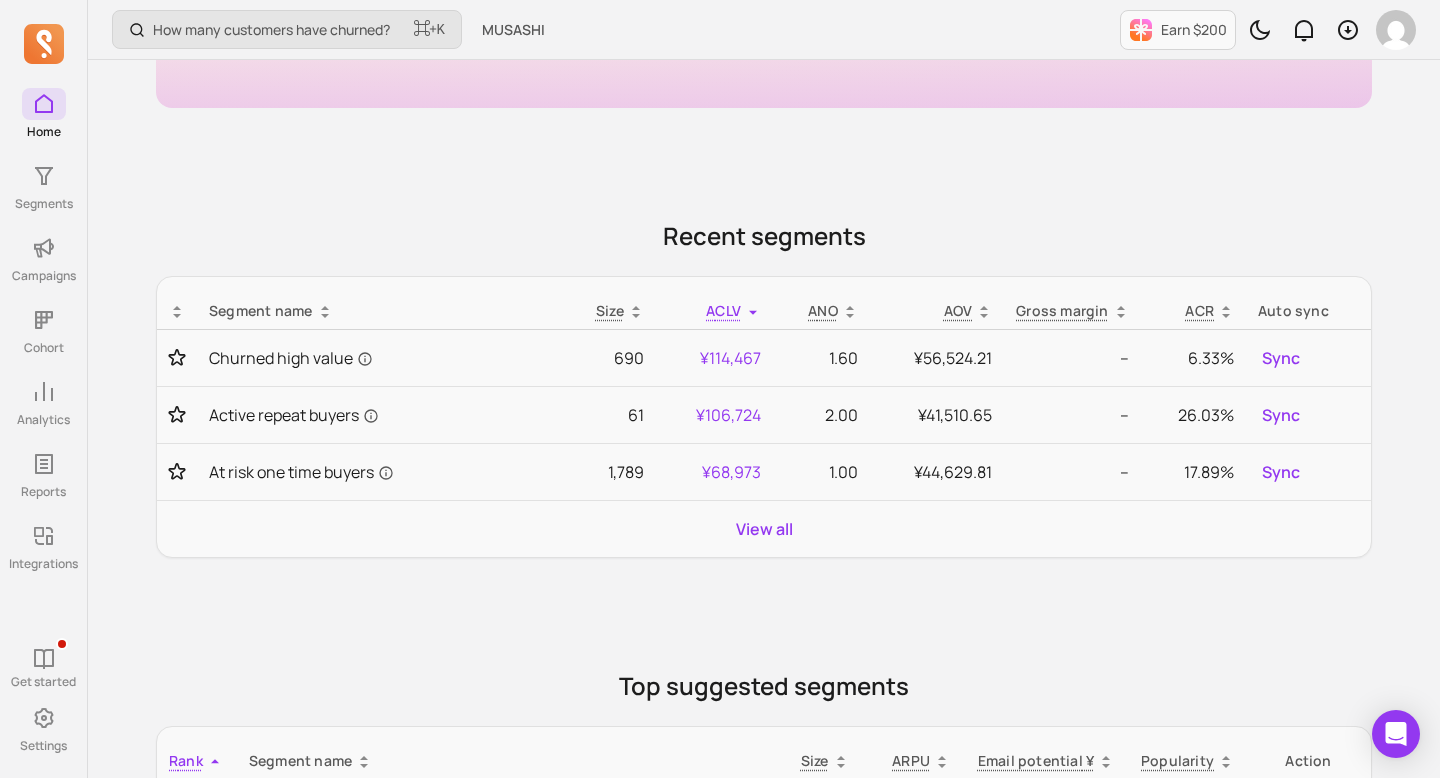 click on "View all" at bounding box center (764, 529) 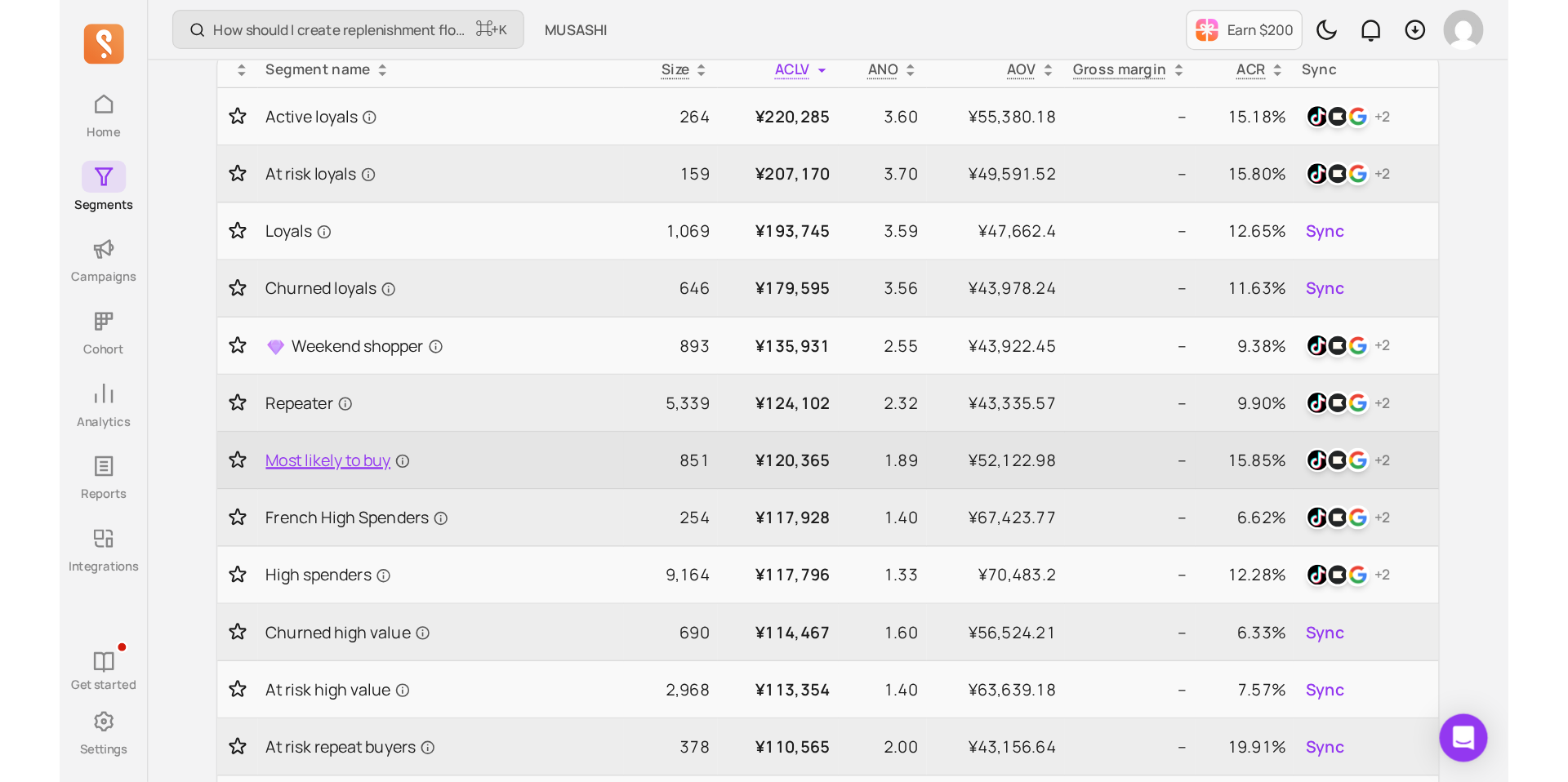 scroll, scrollTop: 0, scrollLeft: 0, axis: both 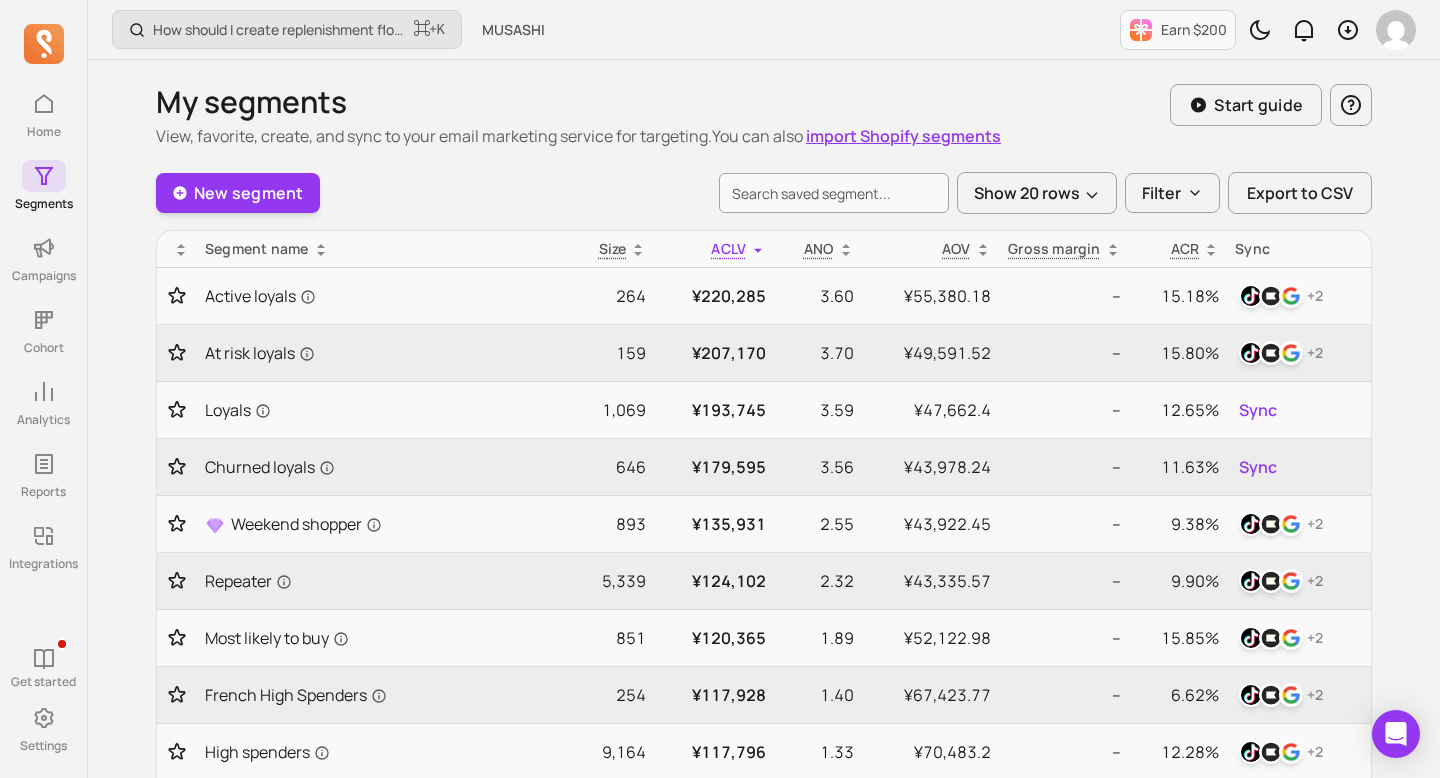 click on "New segment Show 20 rows Filter  Export to CSV" at bounding box center (764, 193) 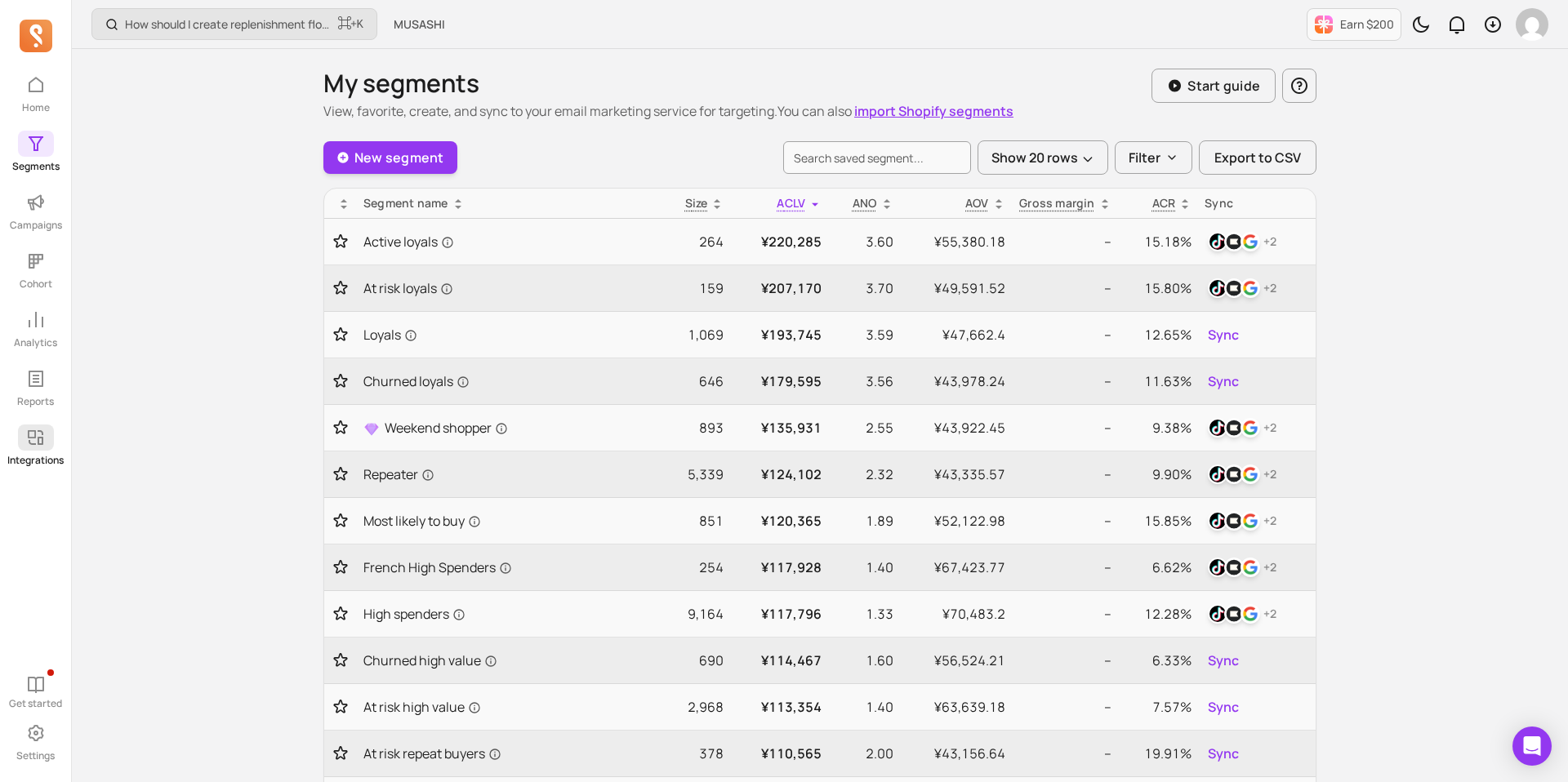 click 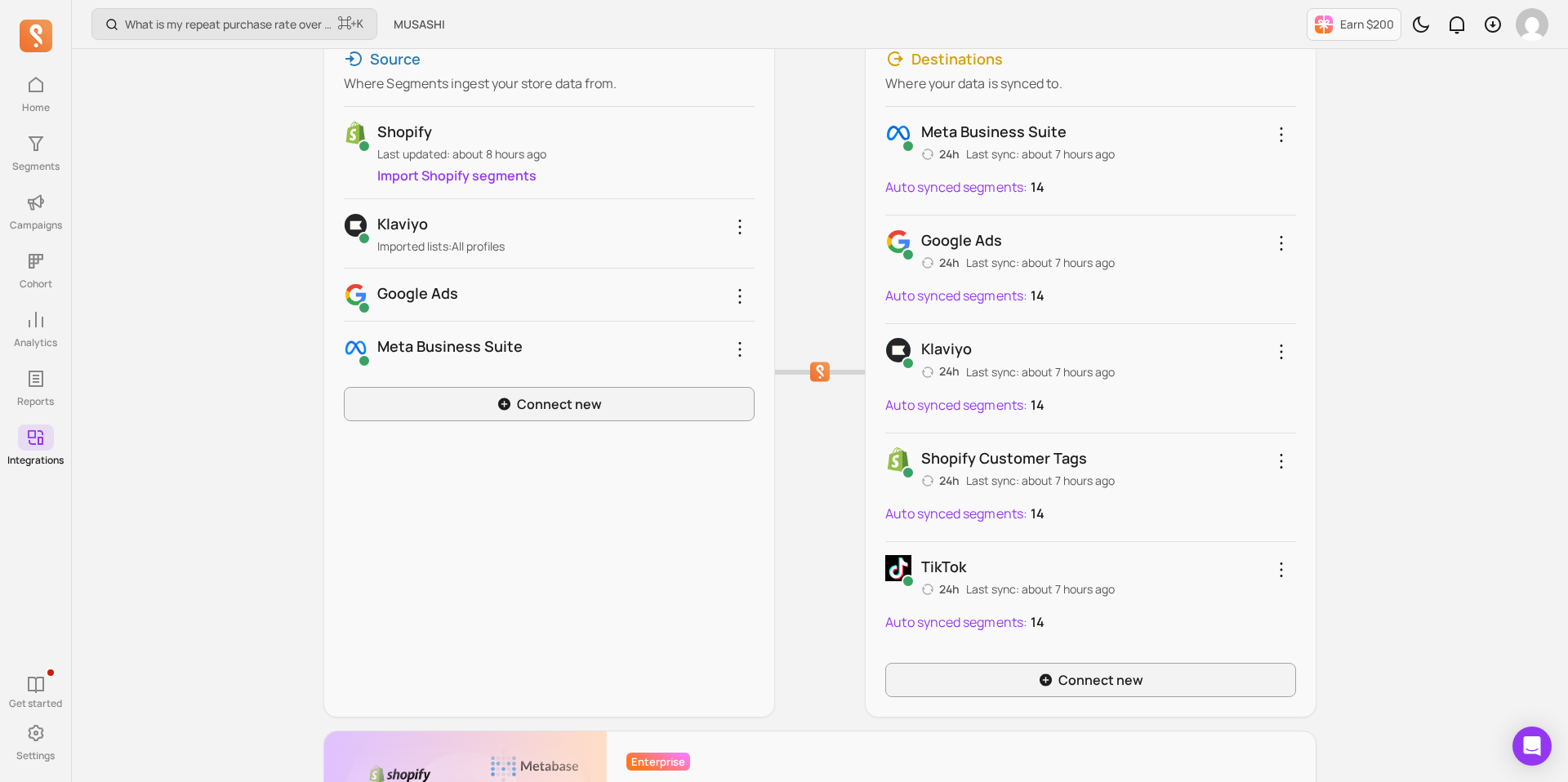 scroll, scrollTop: 0, scrollLeft: 0, axis: both 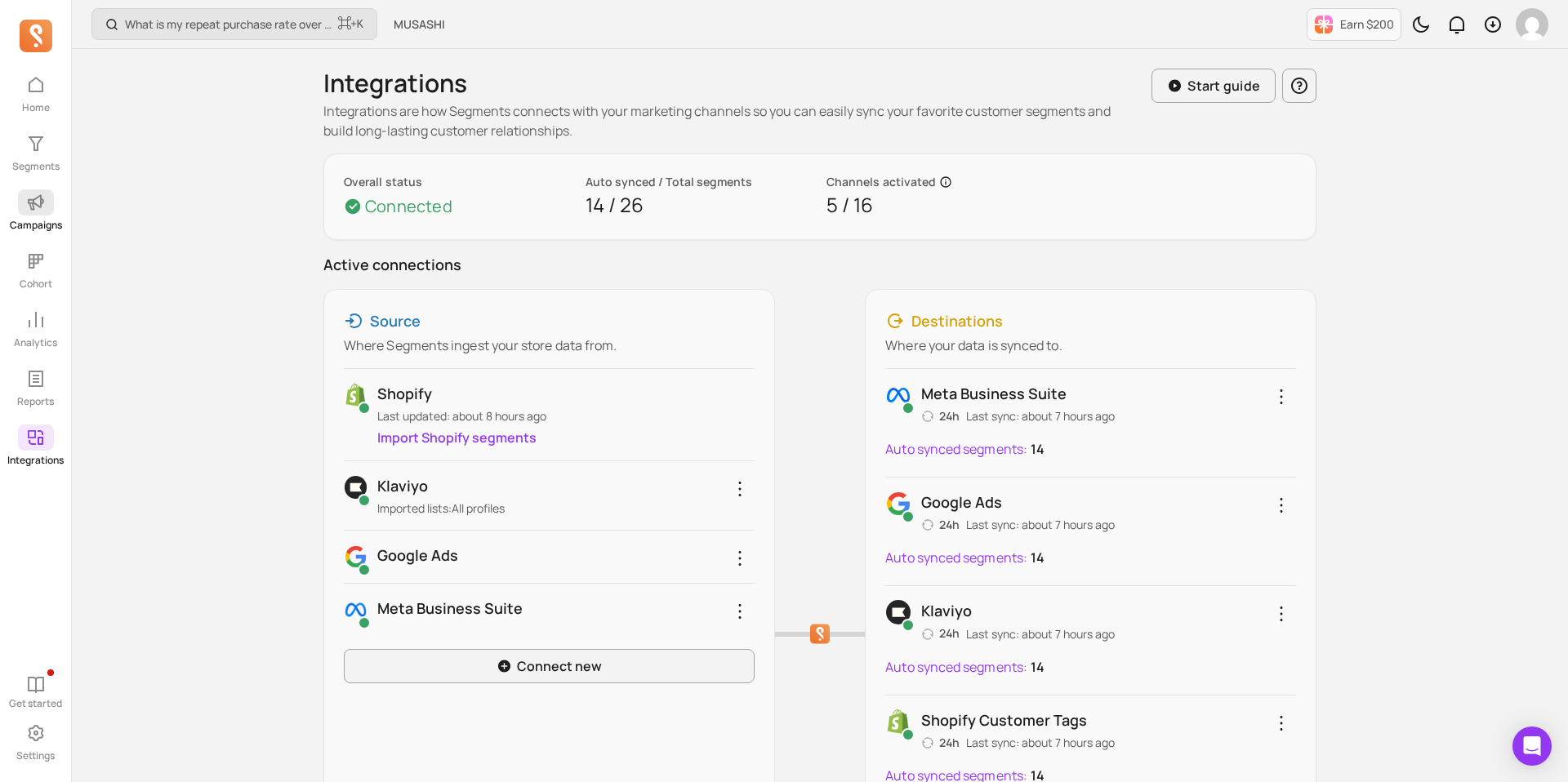 click 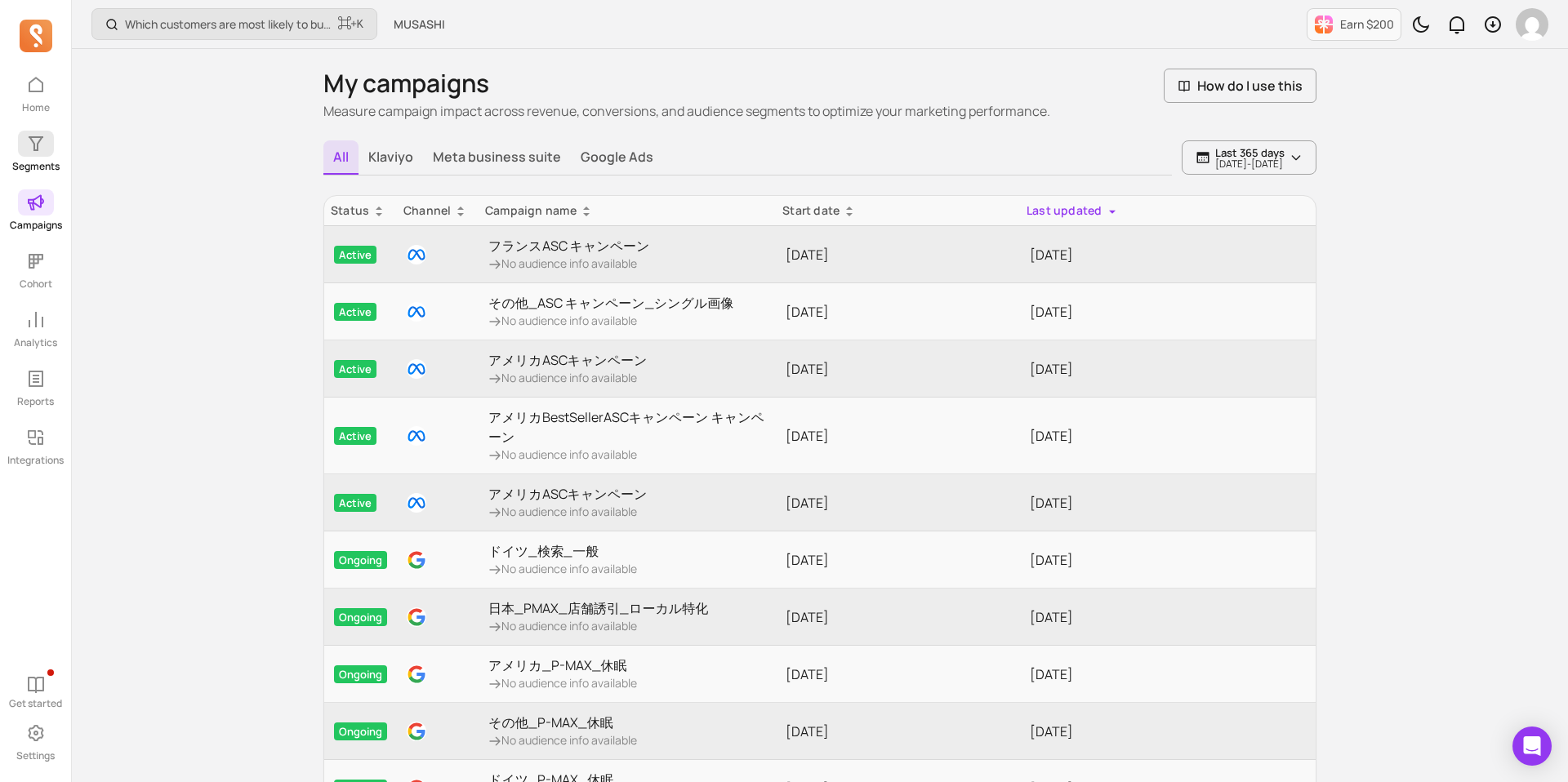 click 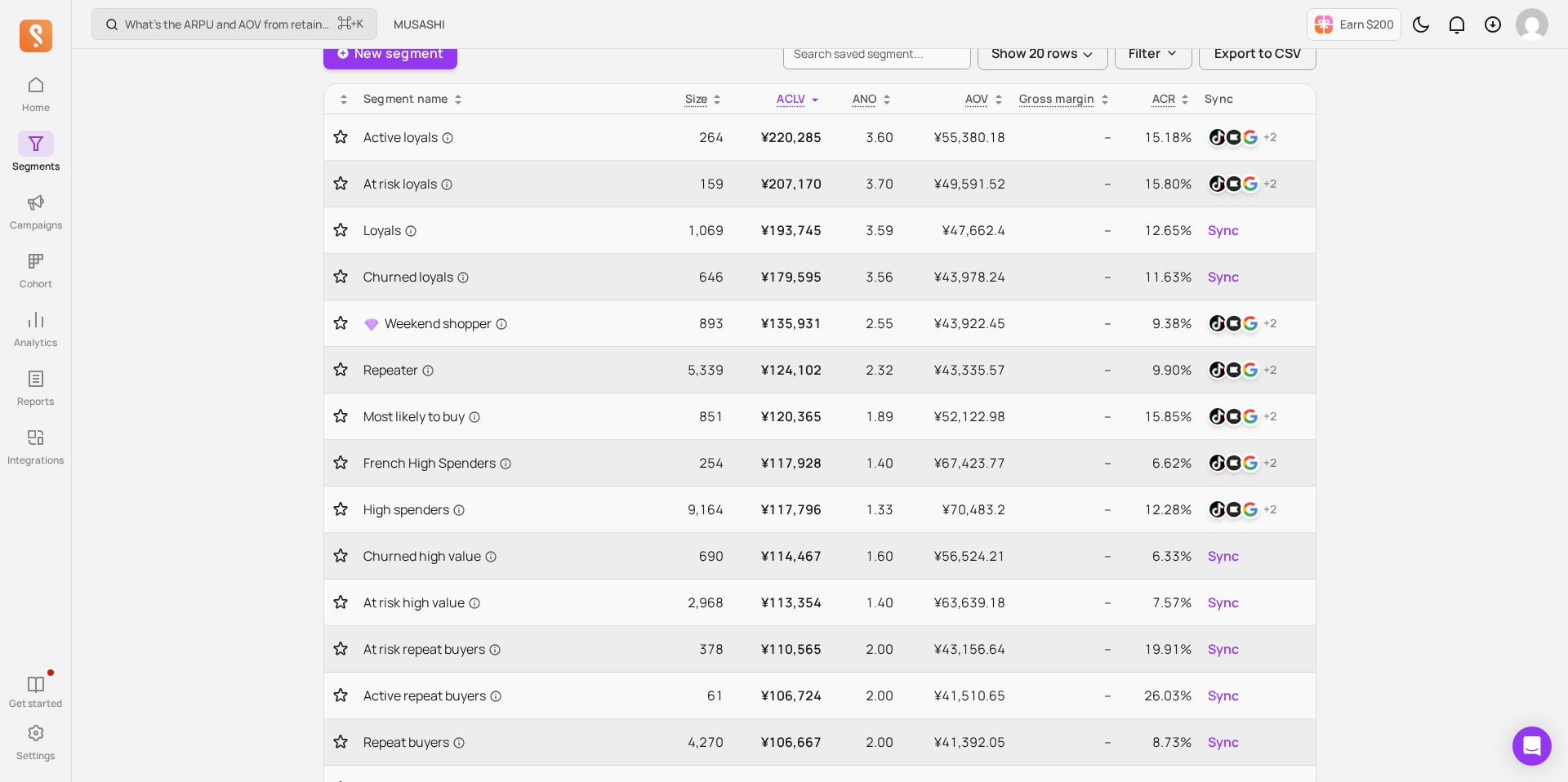 scroll, scrollTop: 0, scrollLeft: 0, axis: both 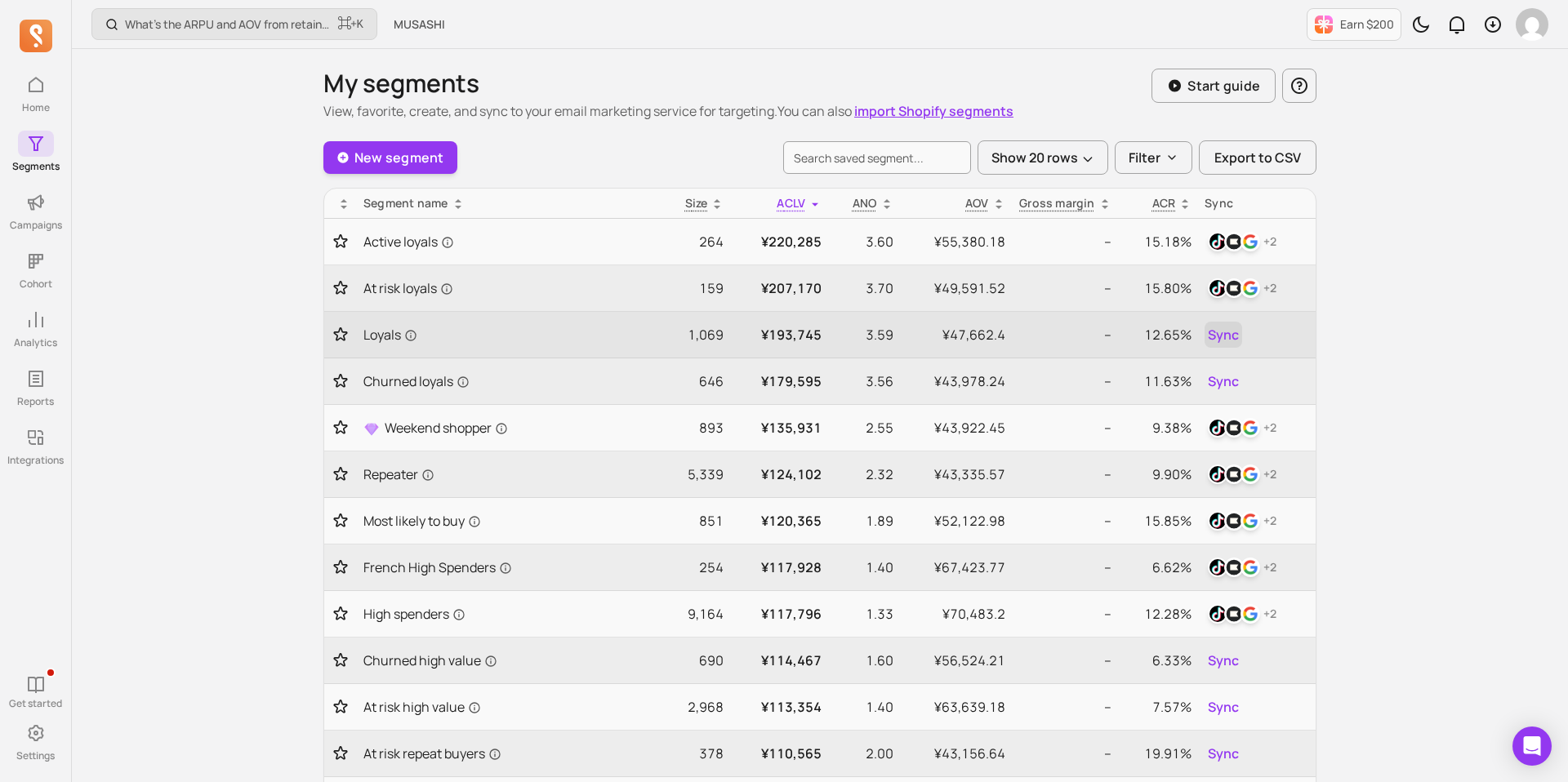 click on "Sync" at bounding box center [1223, 335] 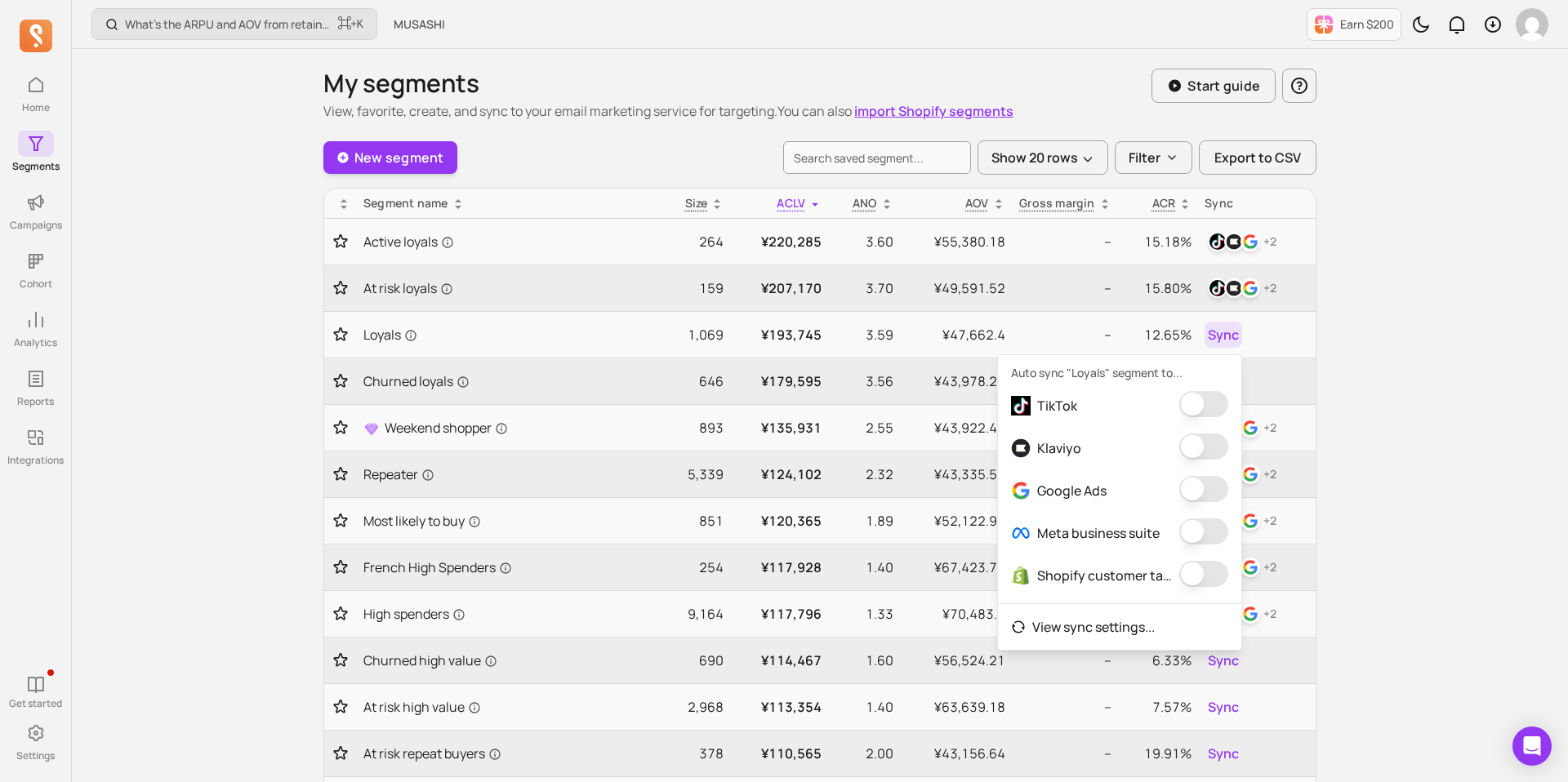 click at bounding box center [1204, 404] 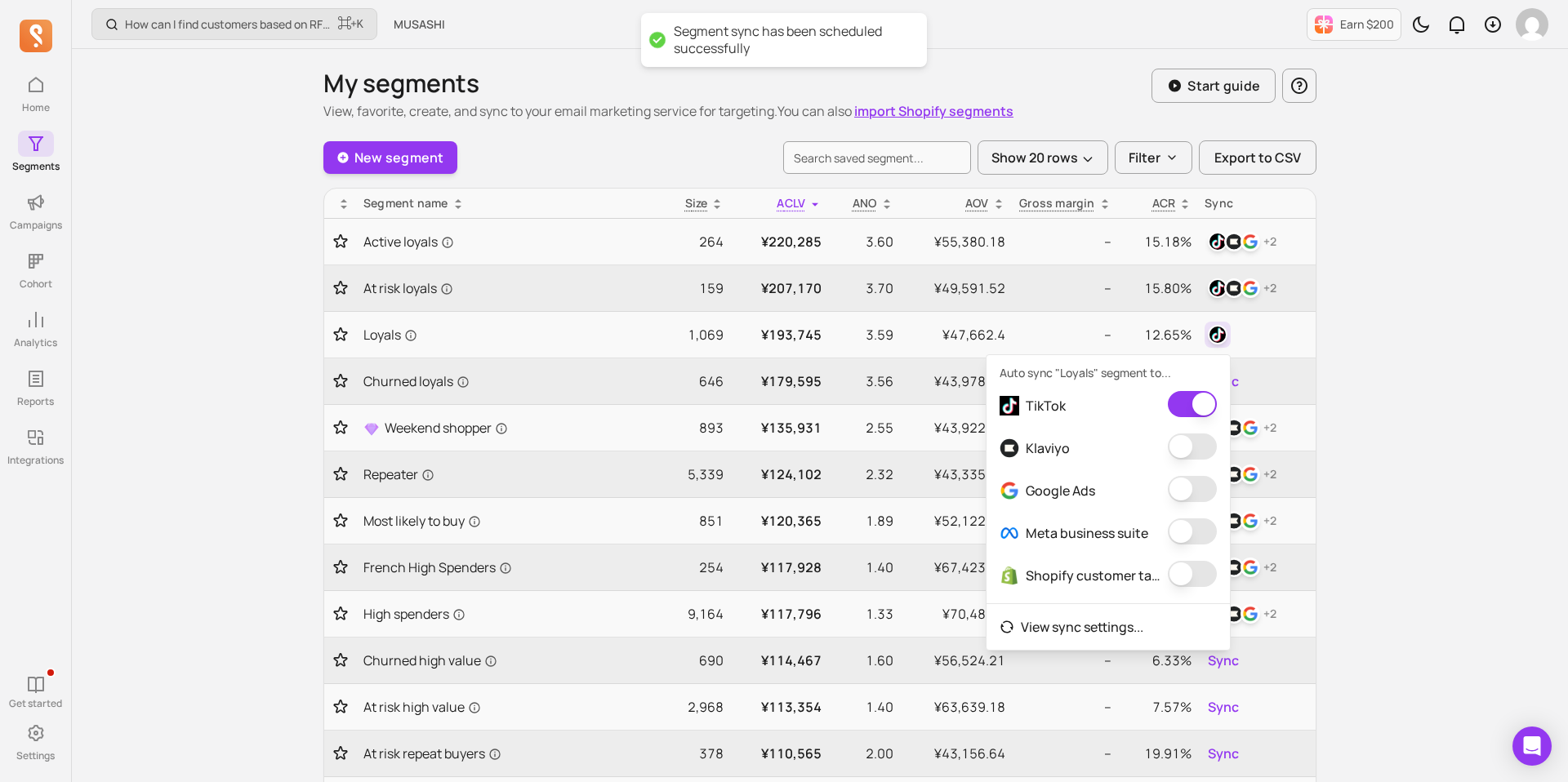 click at bounding box center [1192, 447] 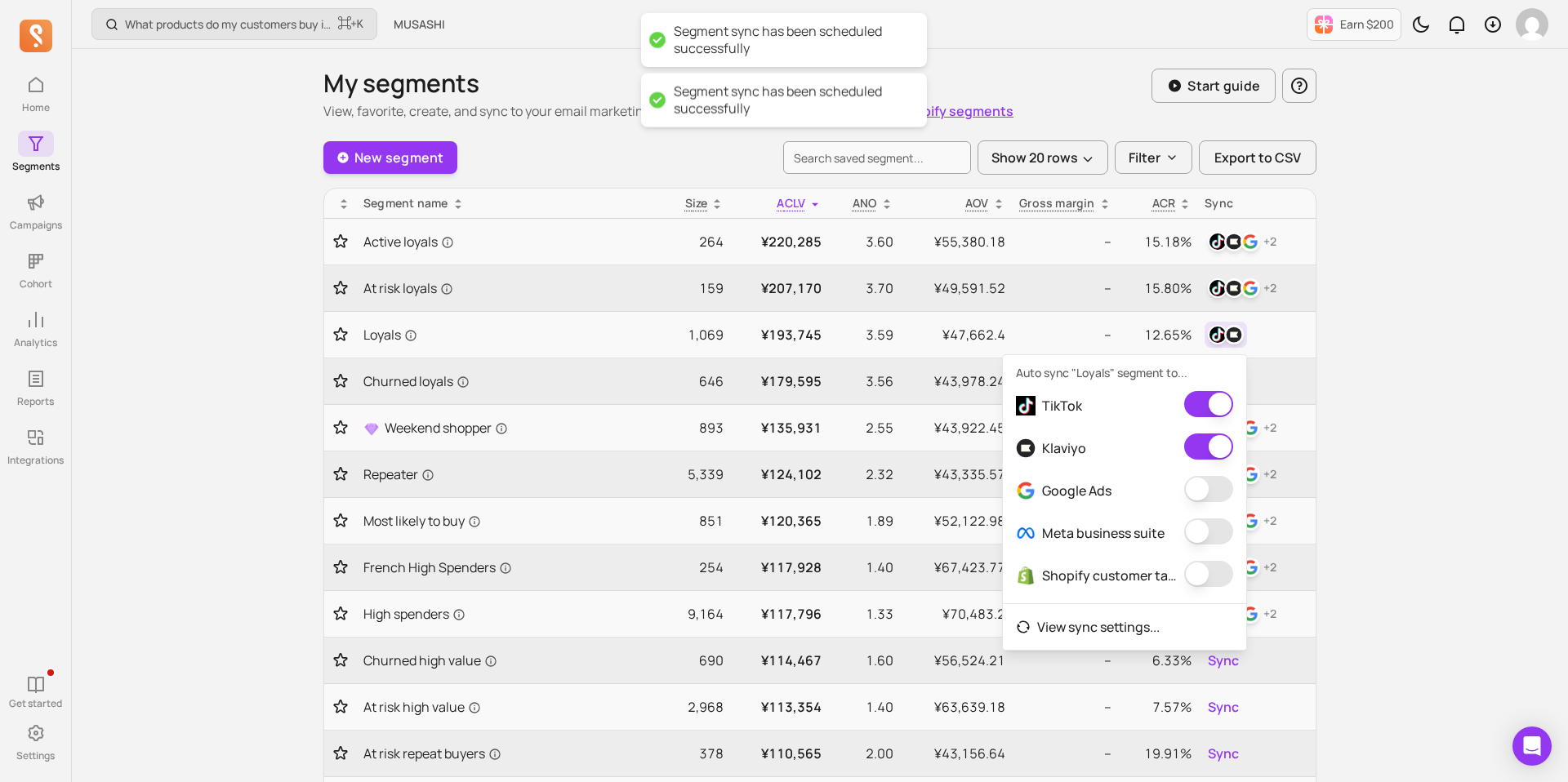 click at bounding box center [1209, 489] 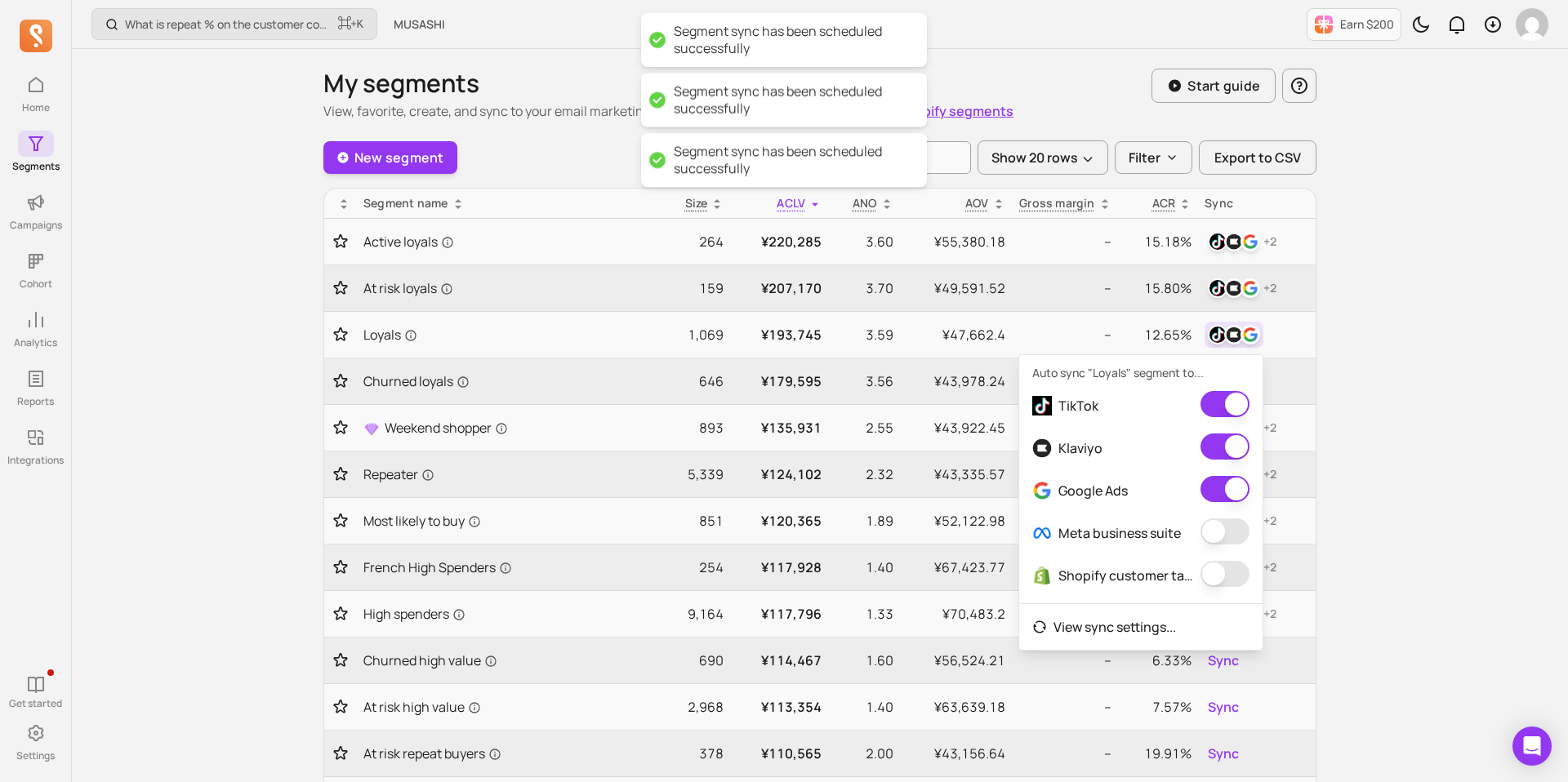 click at bounding box center (1225, 531) 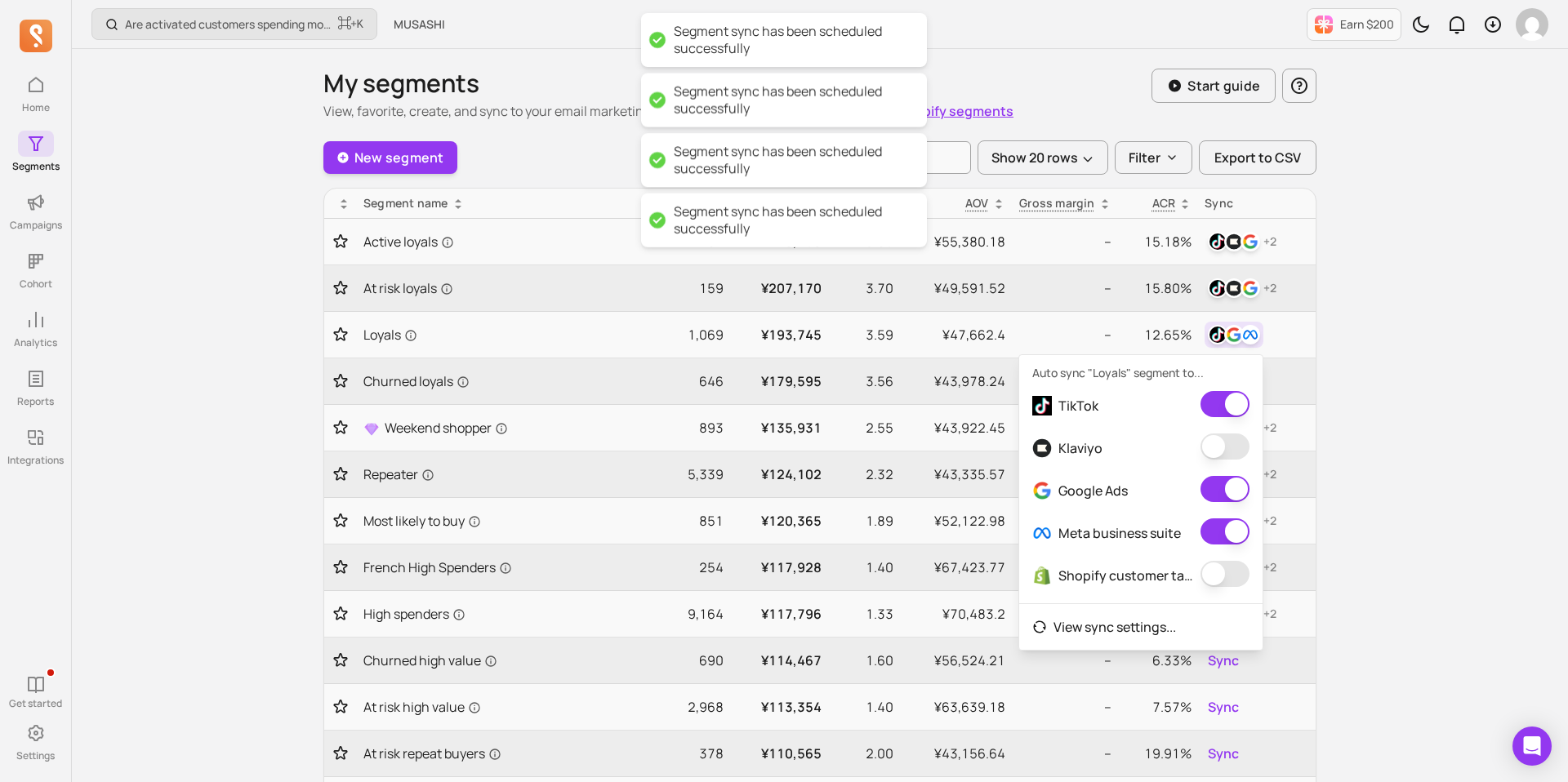 click at bounding box center [1225, 574] 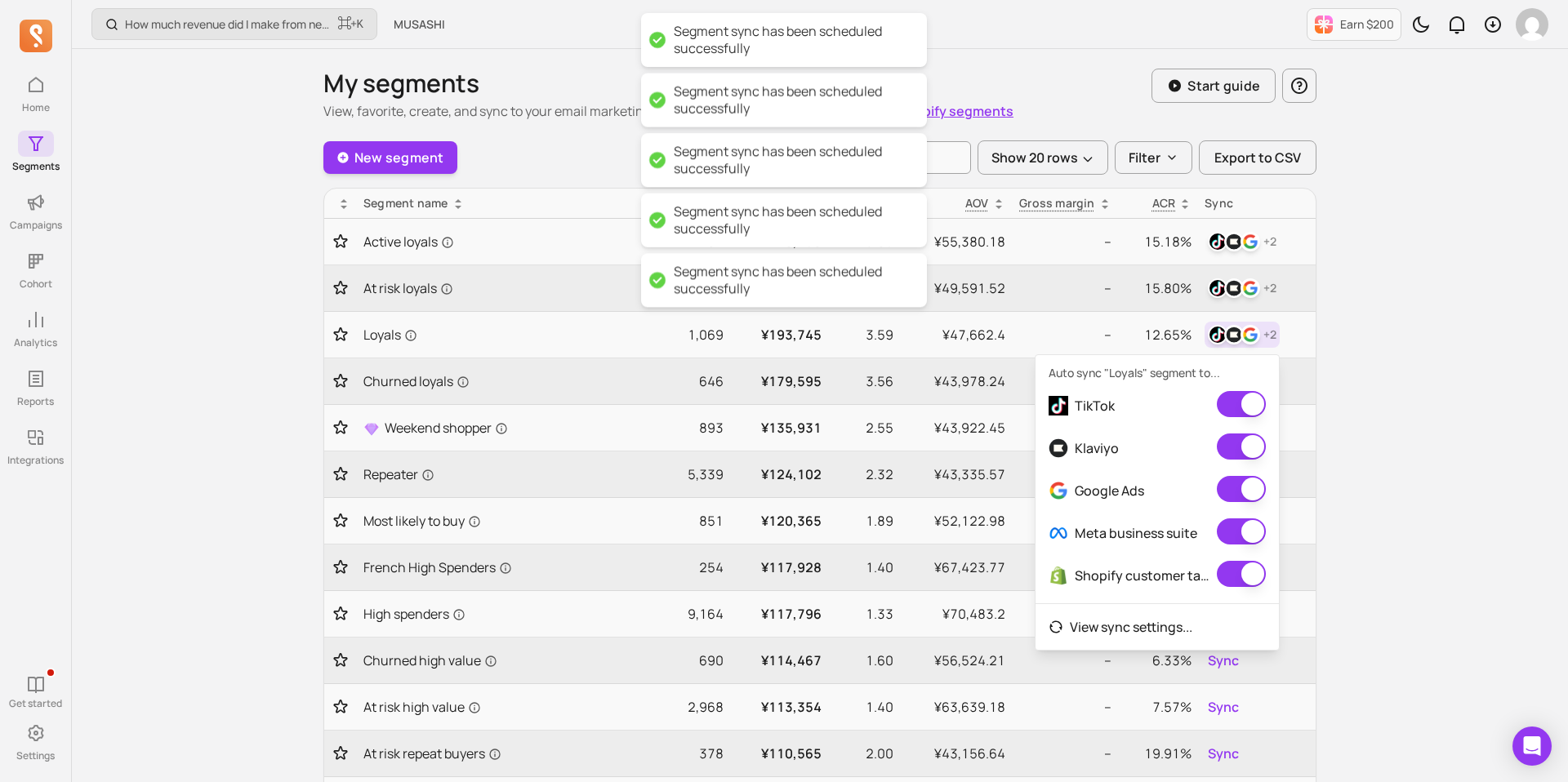 click at bounding box center (1241, 447) 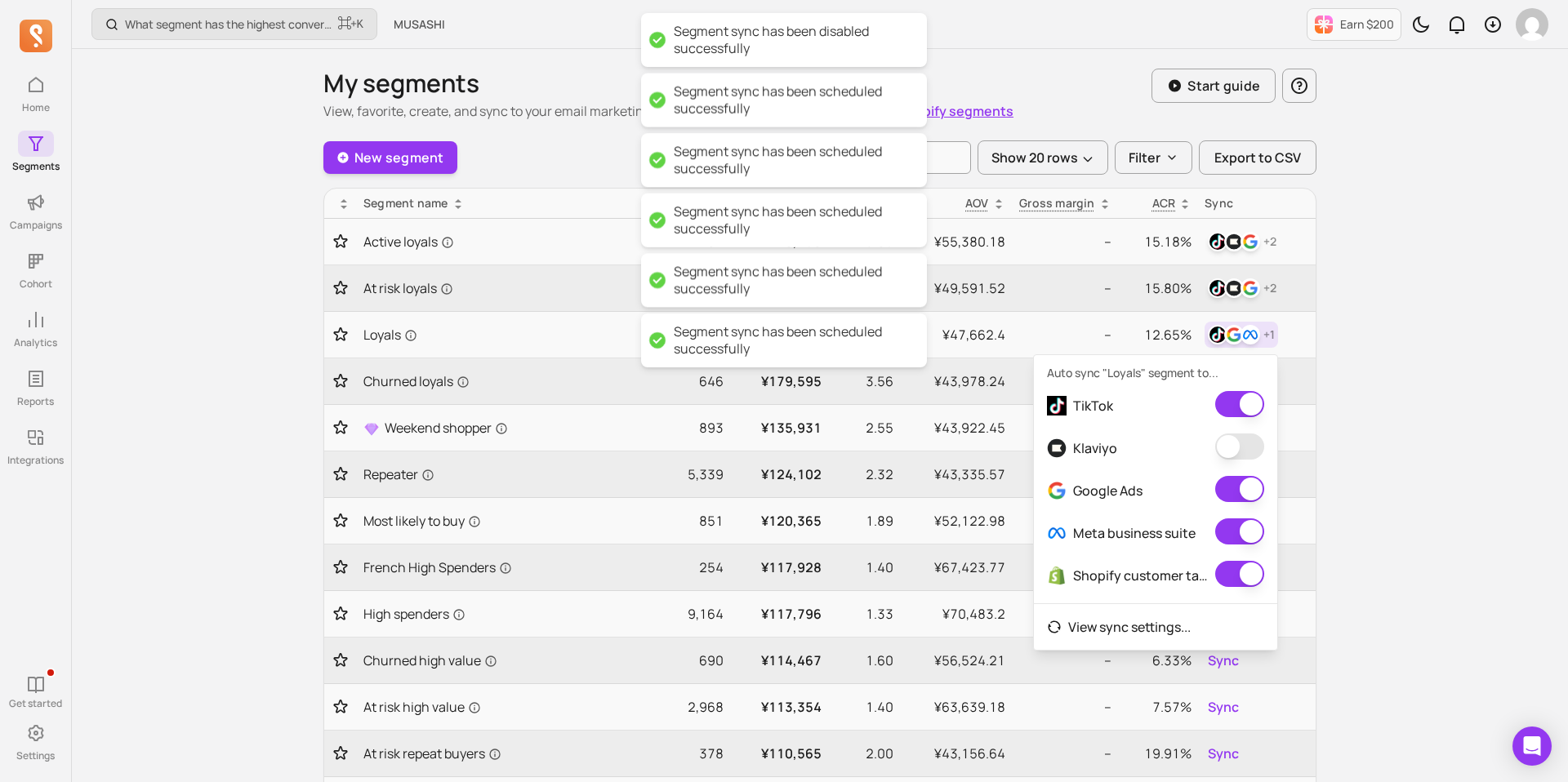 click at bounding box center (1240, 447) 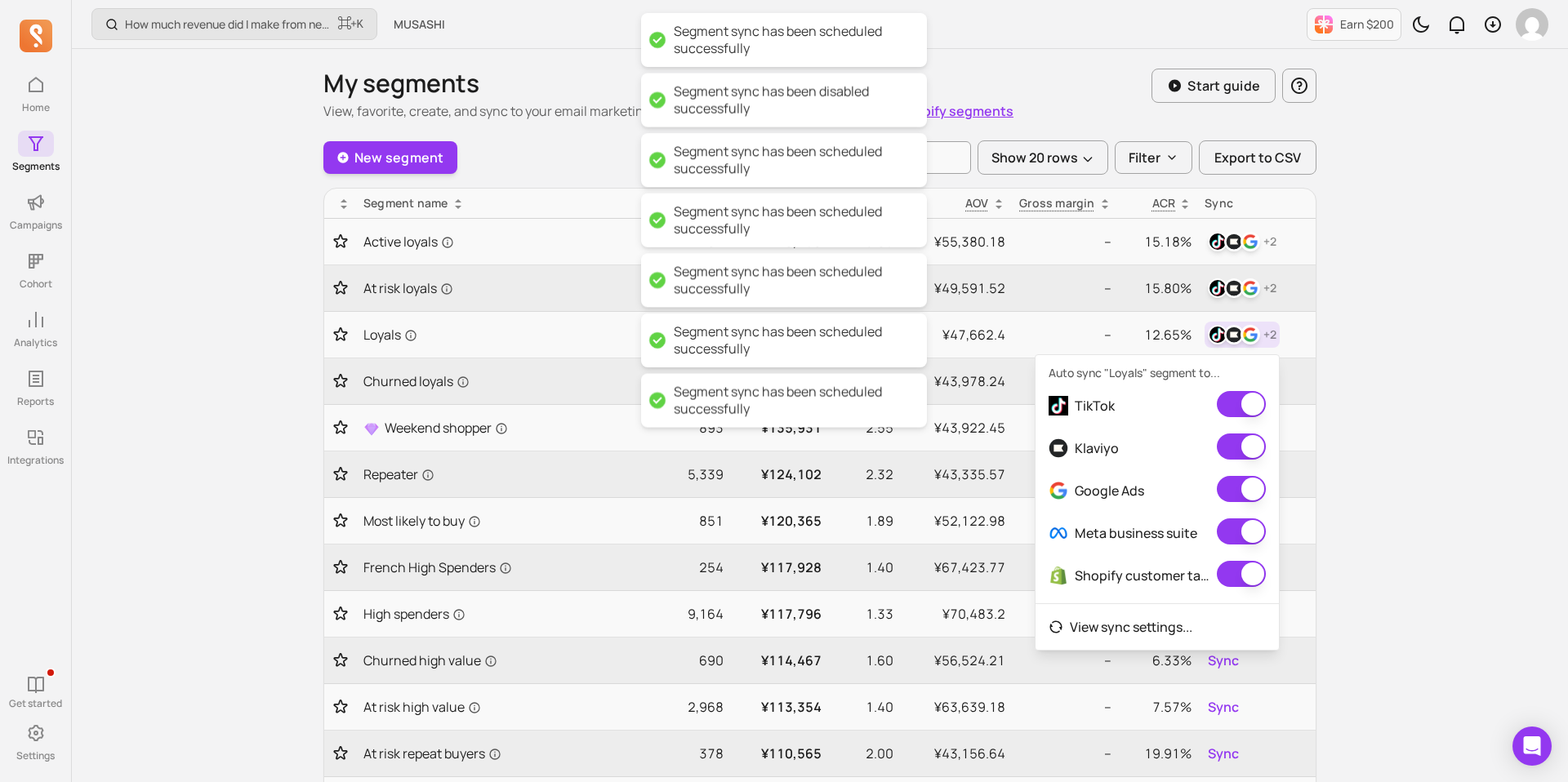 click on "How much revenue did I make from newly acquired customers? ⌘  +  K MUSASHI   Earn $200 My segments View, favorite, create, and sync to your email marketing service for targeting.  You can also   import Shopify segments Start guide New segment Show 20 rows Filter  Export to CSV     Segment name     Size     ACLV ANO     AOV     Gross margin     ACR     Sync Active loyals 264 ¥220,285 3.60 ¥55,380.18 -- 15.18% + 2 At risk loyals 159 ¥207,170 3.70 ¥49,591.52 -- 15.80% + 2 Loyals 1,069 ¥193,745 3.59 ¥47,662.4 -- 12.65% + 2 Churned loyals 646 ¥179,595 3.56 ¥43,978.24 -- 11.63% Sync Weekend shopper 893 ¥135,931 2.55 ¥43,922.45 -- 9.38% + 2 Repeater 5,339 ¥124,102 2.32 ¥43,335.57 -- 9.90% + 2 Most likely to buy 851 ¥120,365 1.89 ¥52,122.98 -- 15.85% + 2 [DEMOGRAPHIC_DATA] High Spenders 254 ¥117,928 1.40 ¥67,423.77 -- 6.62% + 2 High spenders 9,164 ¥117,796 1.33 ¥70,483.2 -- 12.28% + 2 Churned high value 690 ¥114,467 1.60 ¥56,524.21 -- 6.33% Sync At risk high value 2,968 ¥113,354 1.40 ¥63,639.18 -- 7.57% +" at bounding box center (820, 779) 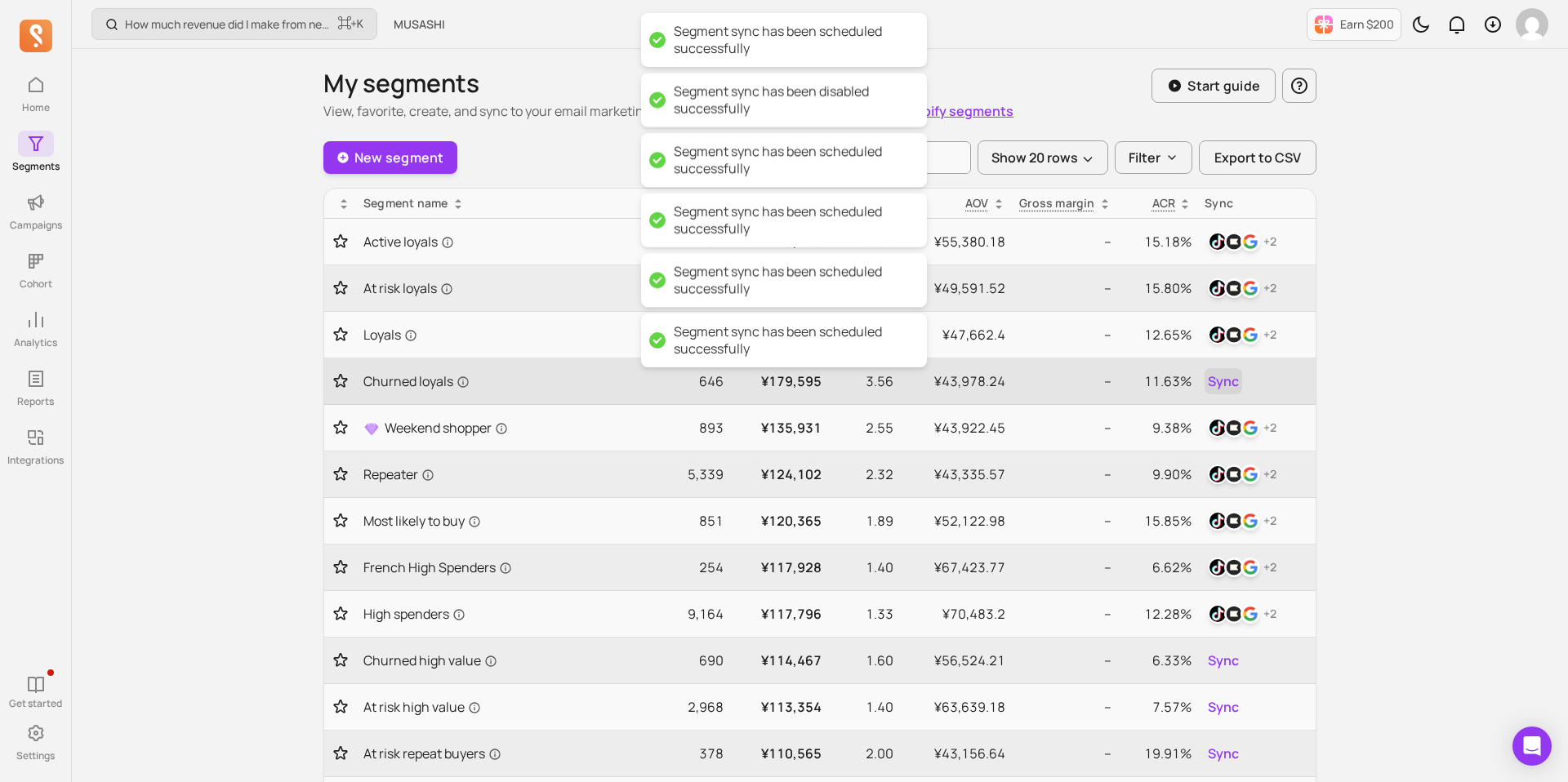 click on "Sync" at bounding box center [1223, 381] 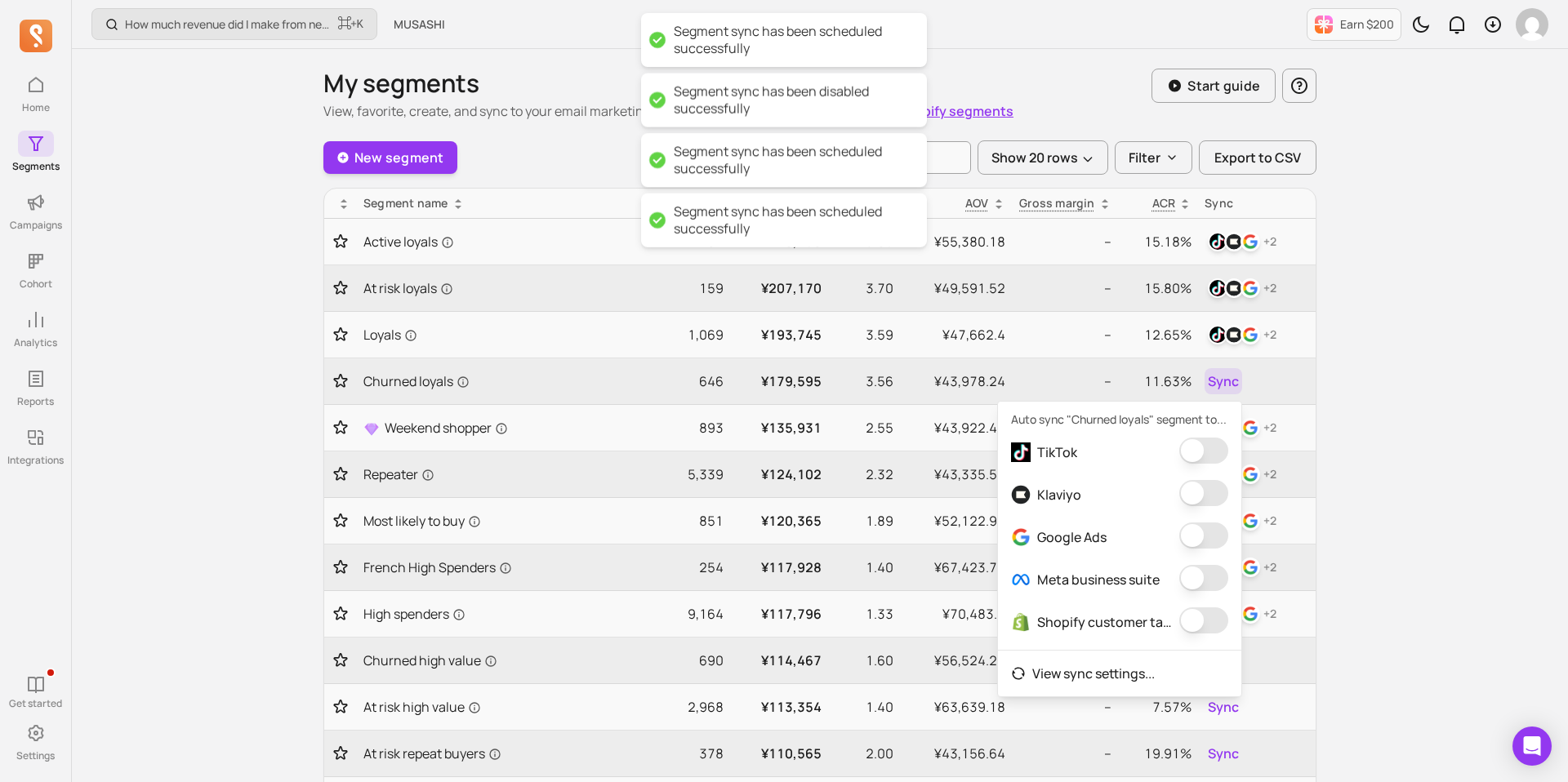 click at bounding box center (1204, 451) 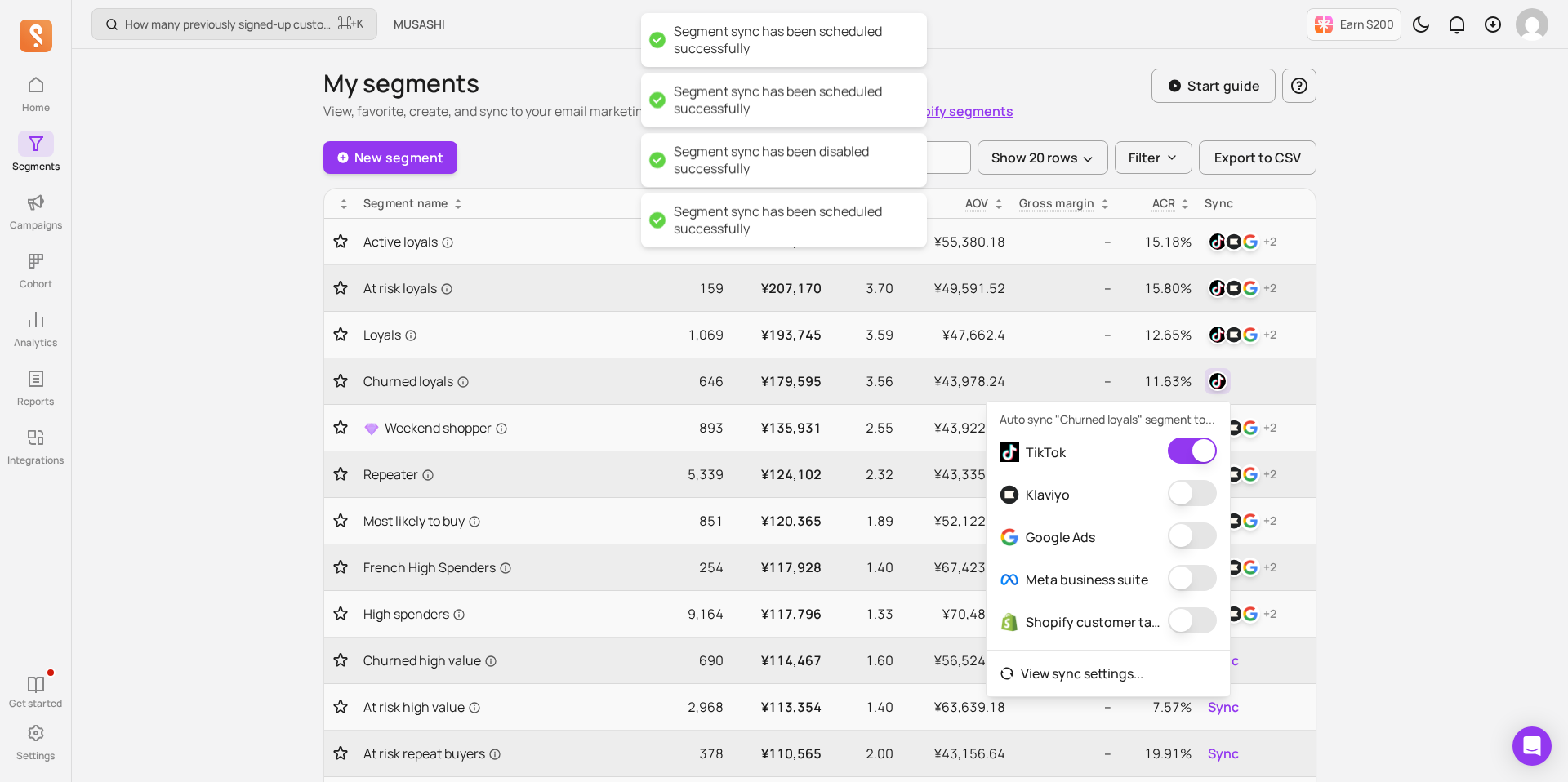 click at bounding box center [1192, 493] 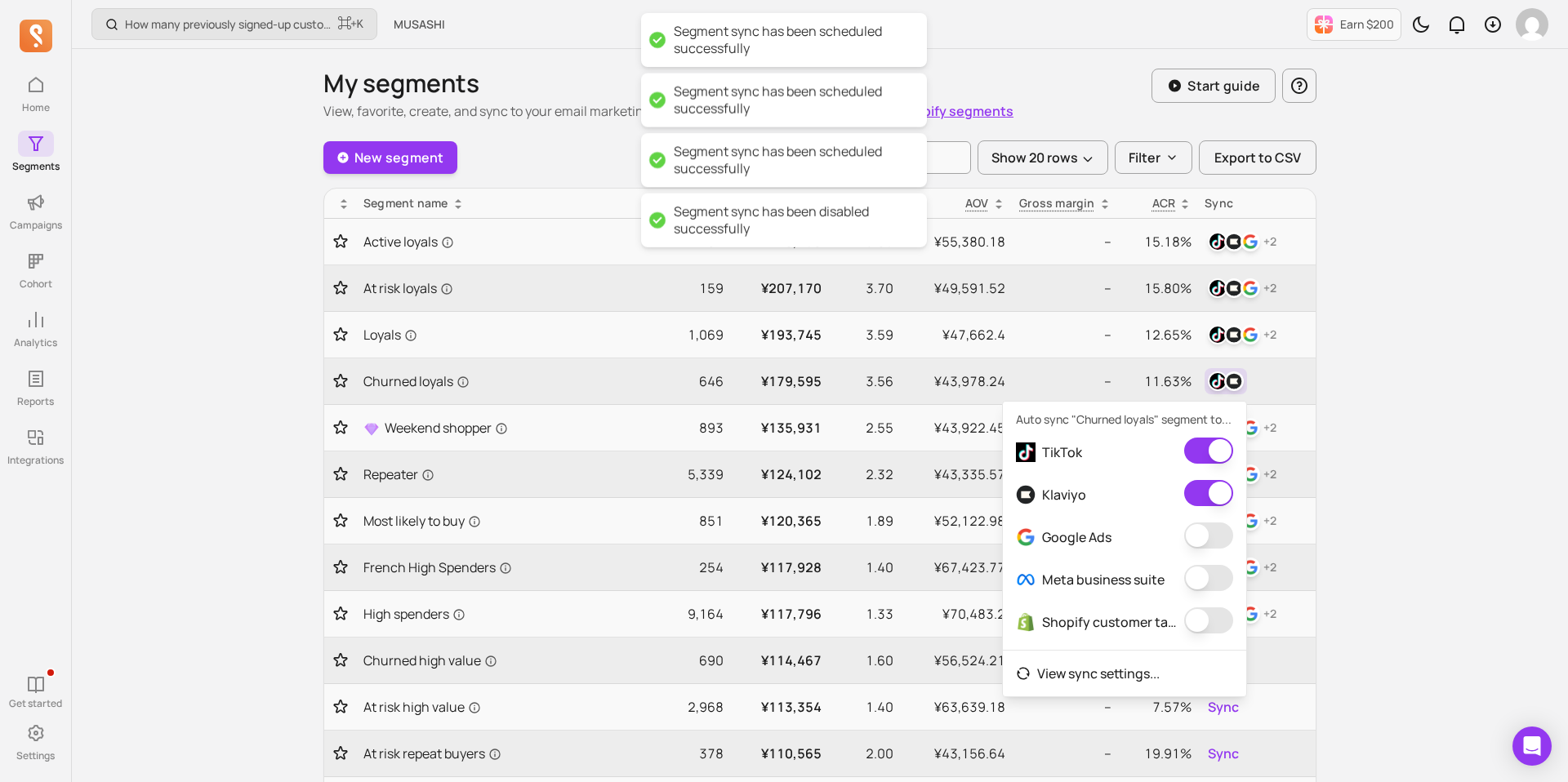 click at bounding box center [1209, 535] 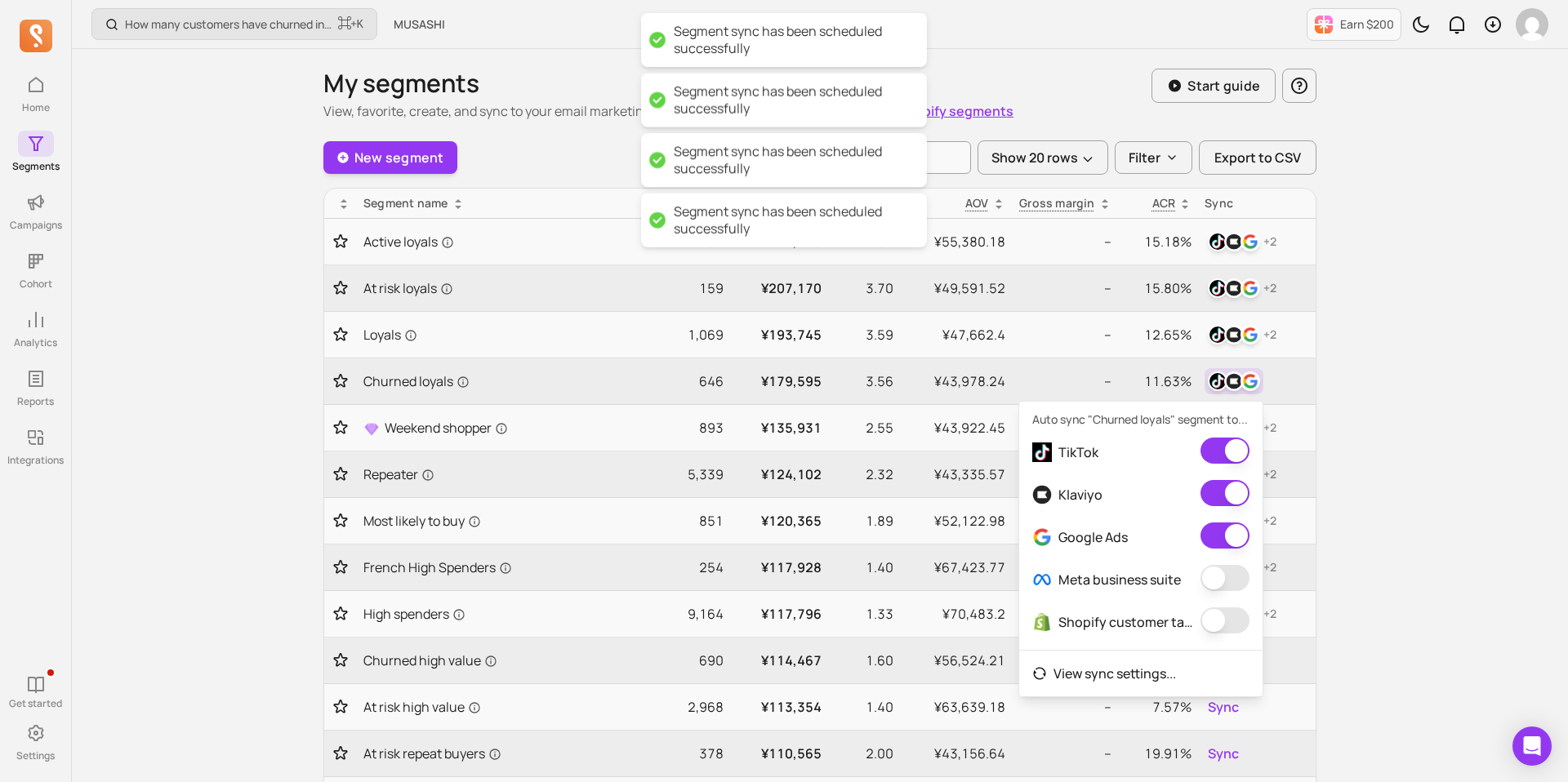 click at bounding box center (1225, 578) 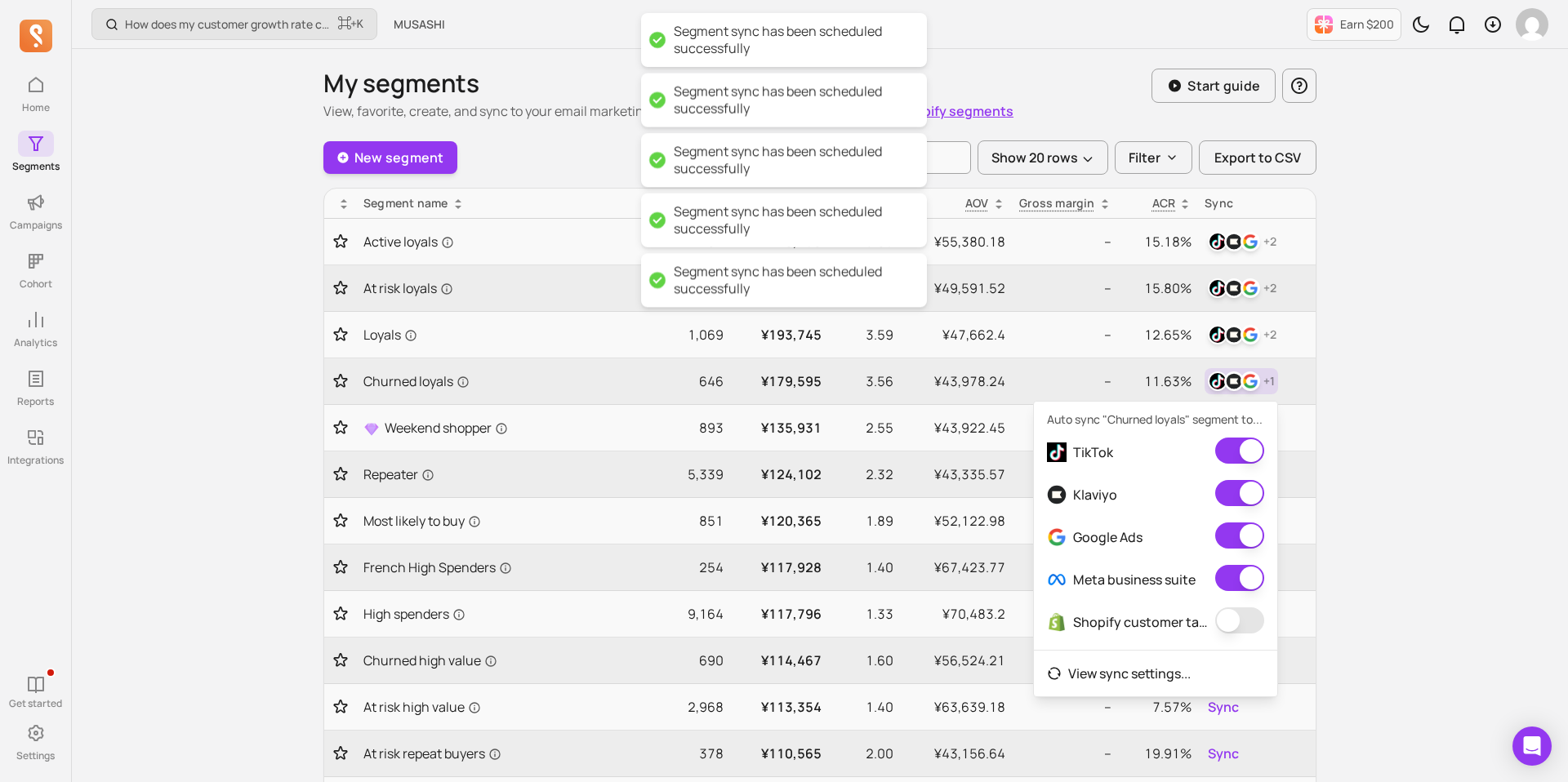 click at bounding box center [1240, 620] 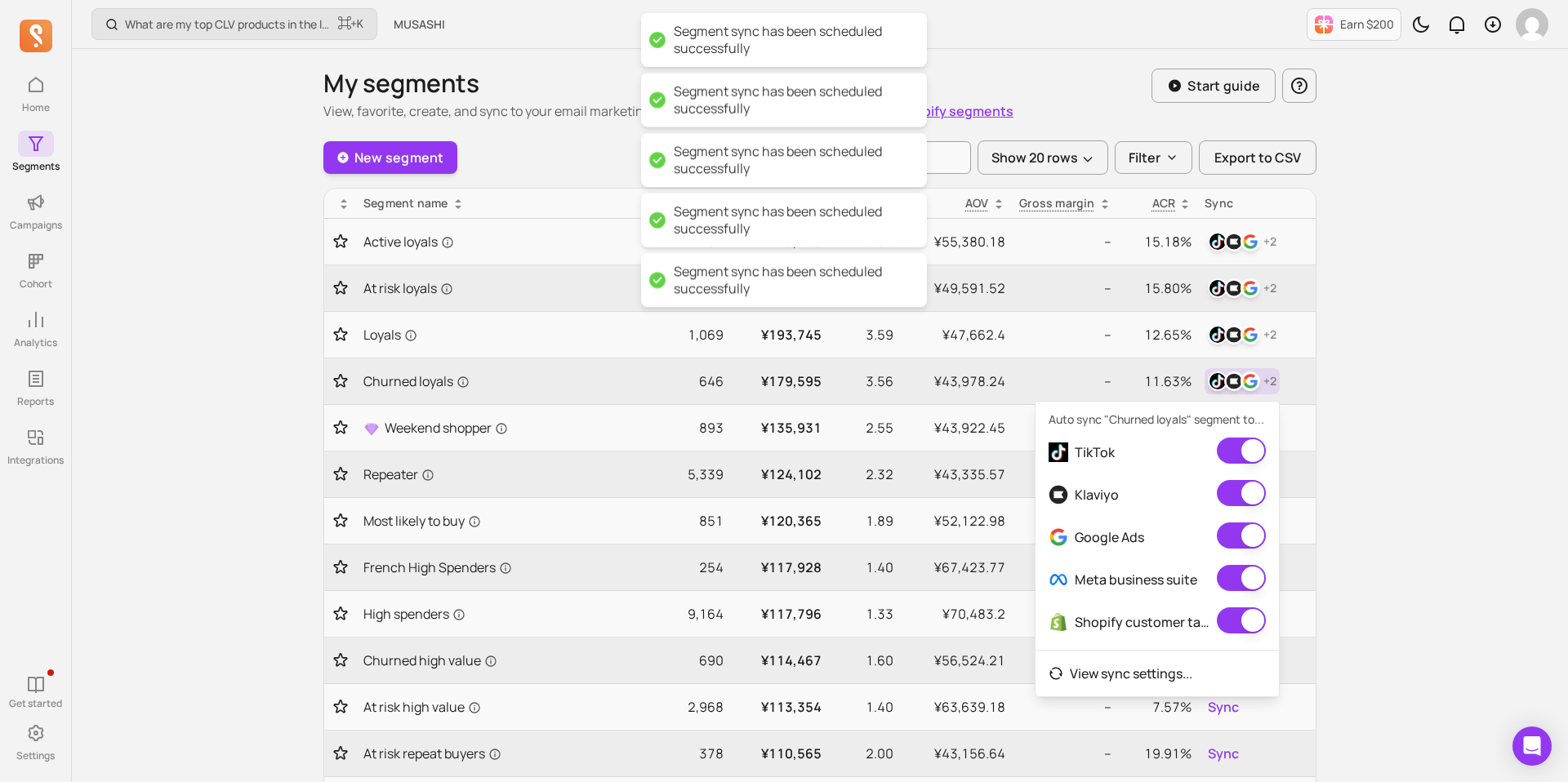 click on "What are my top CLV products in the last 90 days? ⌘  +  K MUSASHI   Earn $200 My segments View, favorite, create, and sync to your email marketing service for targeting.  You can also   import Shopify segments Start guide New segment Show 20 rows Filter  Export to CSV     Segment name     Size     ACLV ANO     AOV     Gross margin     ACR     Sync Active loyals 264 ¥220,285 3.60 ¥55,380.18 -- 15.18% + 2 At risk loyals 159 ¥207,170 3.70 ¥49,591.52 -- 15.80% + 2 Loyals 1,069 ¥193,745 3.59 ¥47,662.4 -- 12.65% + 2 Churned loyals 646 ¥179,595 3.56 ¥43,978.24 -- 11.63% + 2 Weekend shopper 893 ¥135,931 2.55 ¥43,922.45 -- 9.38% + 2 Repeater 5,339 ¥124,102 2.32 ¥43,335.57 -- 9.90% + 2 Most likely to buy 851 ¥120,365 1.89 ¥52,122.98 -- 15.85% + 2 [DEMOGRAPHIC_DATA] High Spenders 254 ¥117,928 1.40 ¥67,423.77 -- 6.62% + 2 High spenders 9,164 ¥117,796 1.33 ¥70,483.2 -- 12.28% + 2 Churned high value 690 ¥114,467 1.60 ¥56,524.21 -- 6.33% Sync At risk high value 2,968 ¥113,354 1.40 ¥63,639.18 -- 7.57% Sync 378 --" at bounding box center (820, 779) 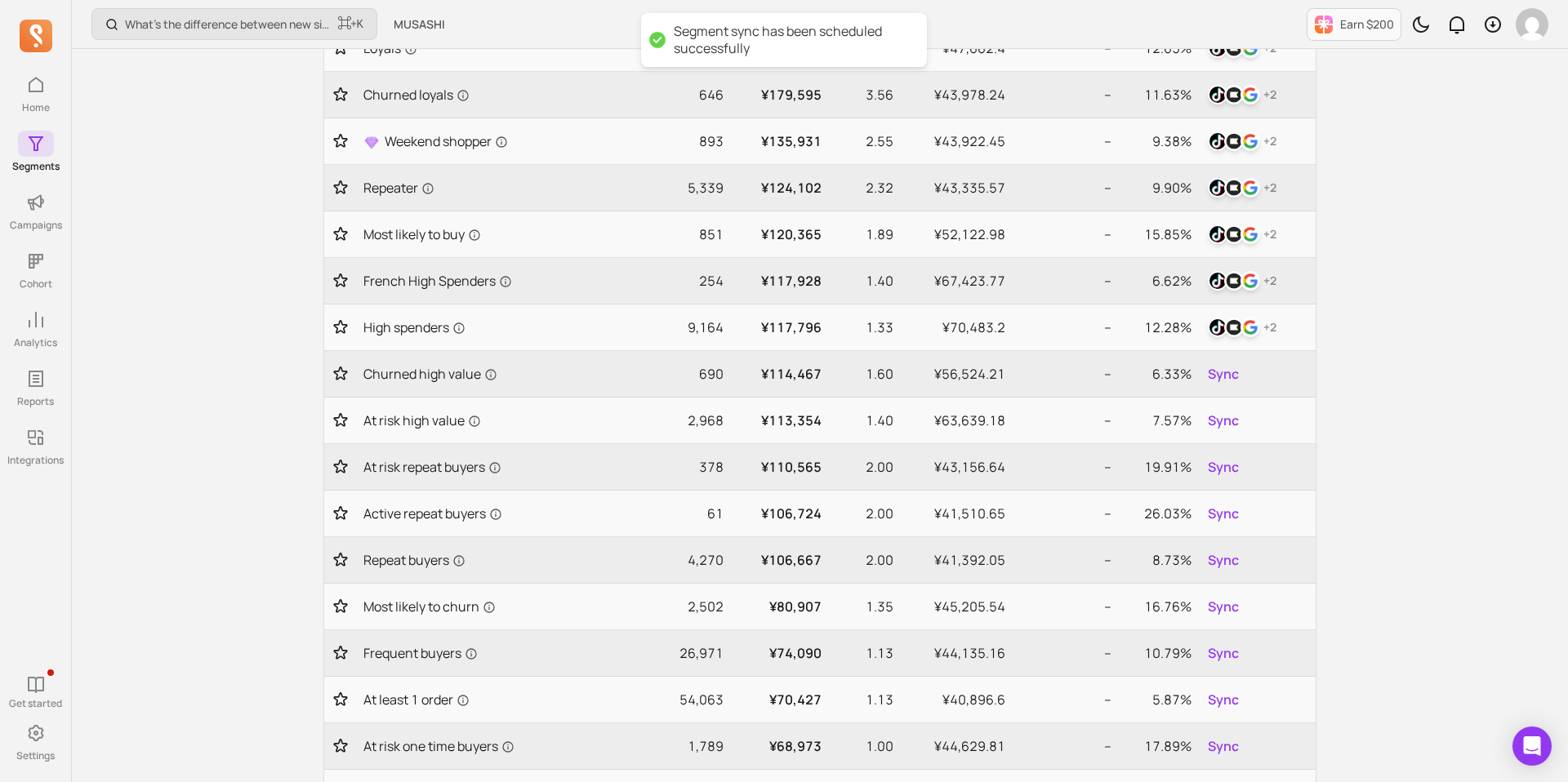scroll, scrollTop: 0, scrollLeft: 0, axis: both 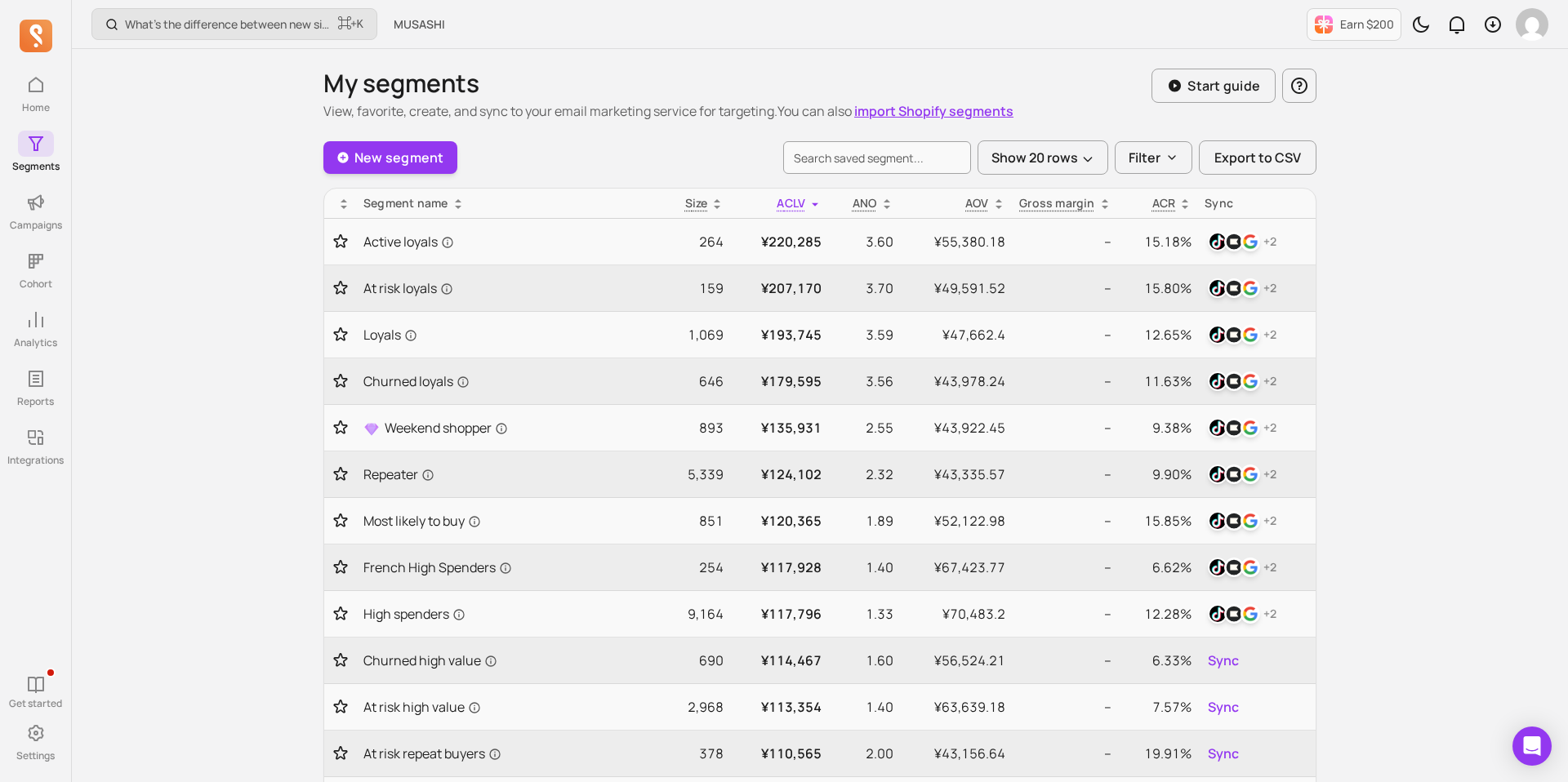 click on "ACLV" at bounding box center (779, 203) 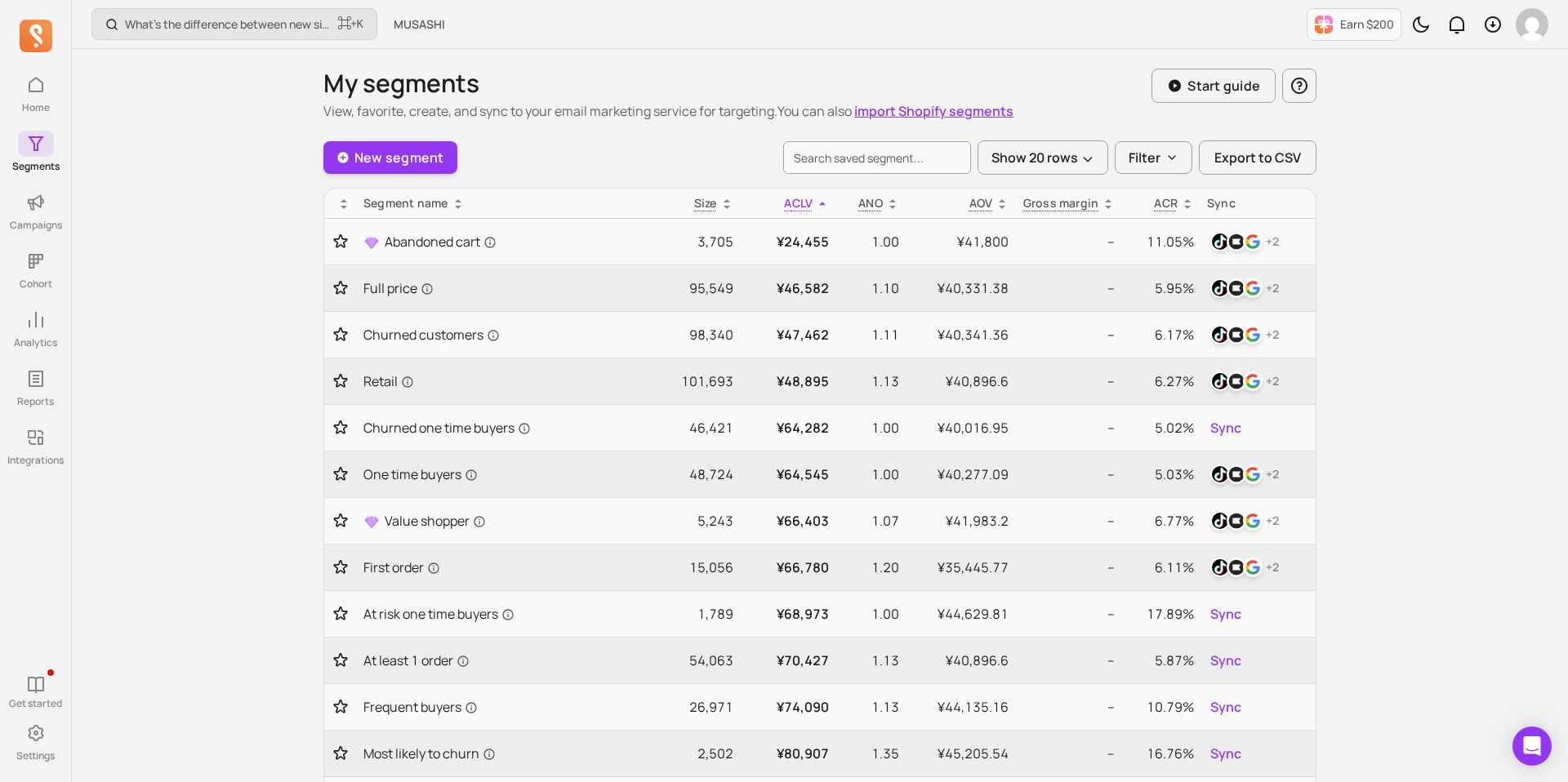 click on "ACLV" at bounding box center (798, 202) 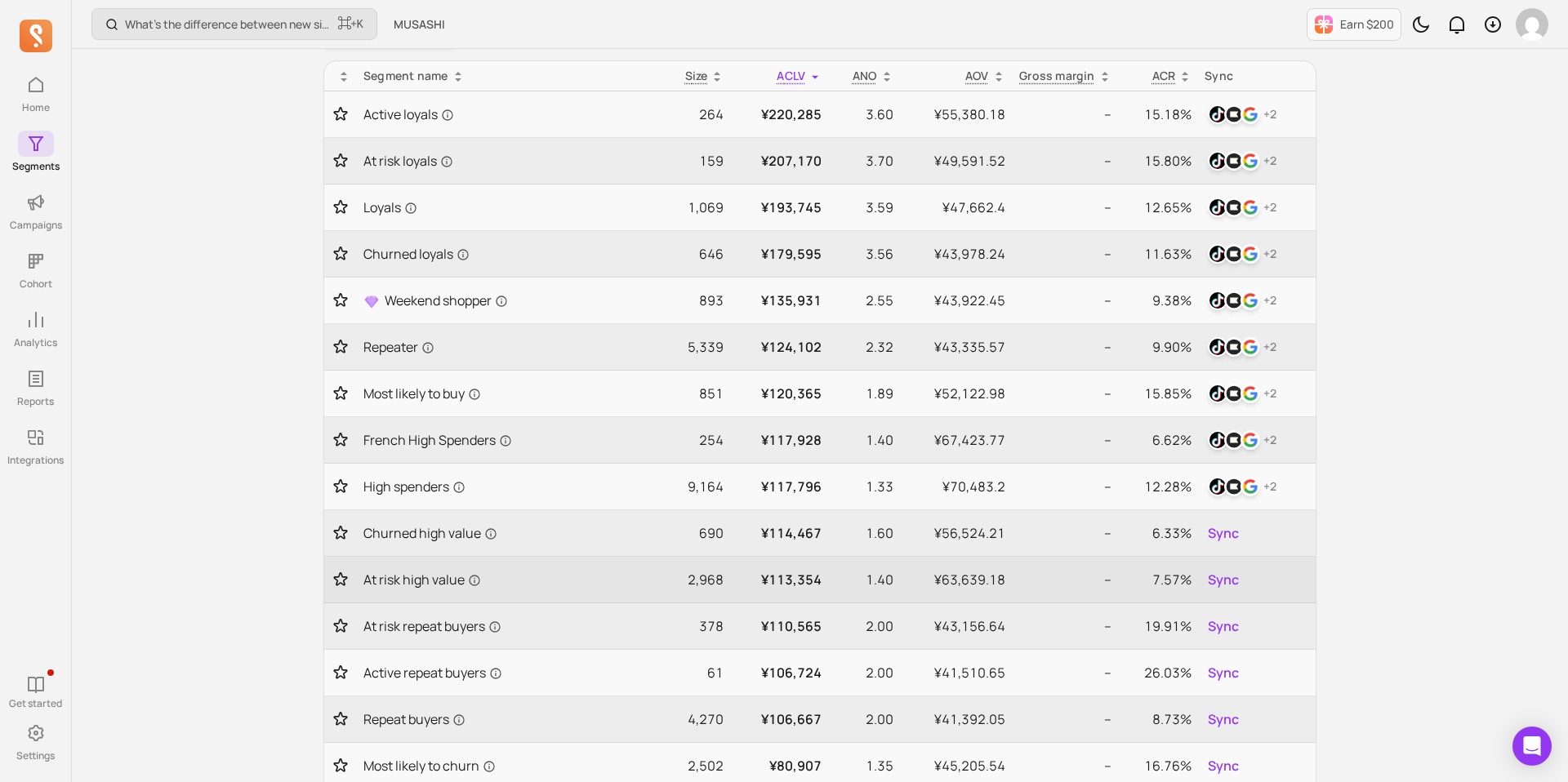 scroll, scrollTop: 176, scrollLeft: 0, axis: vertical 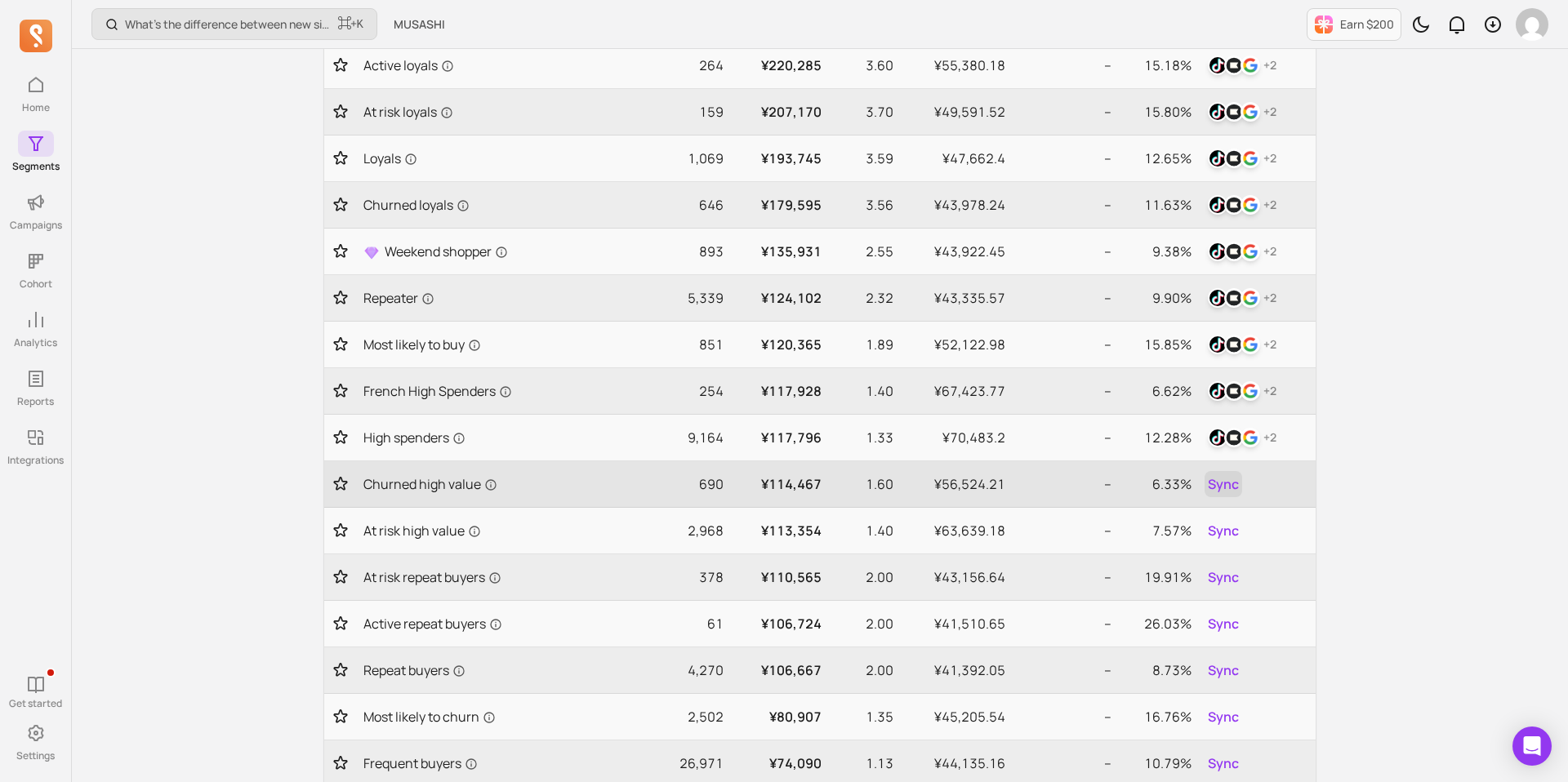 click on "Sync" at bounding box center (1223, 484) 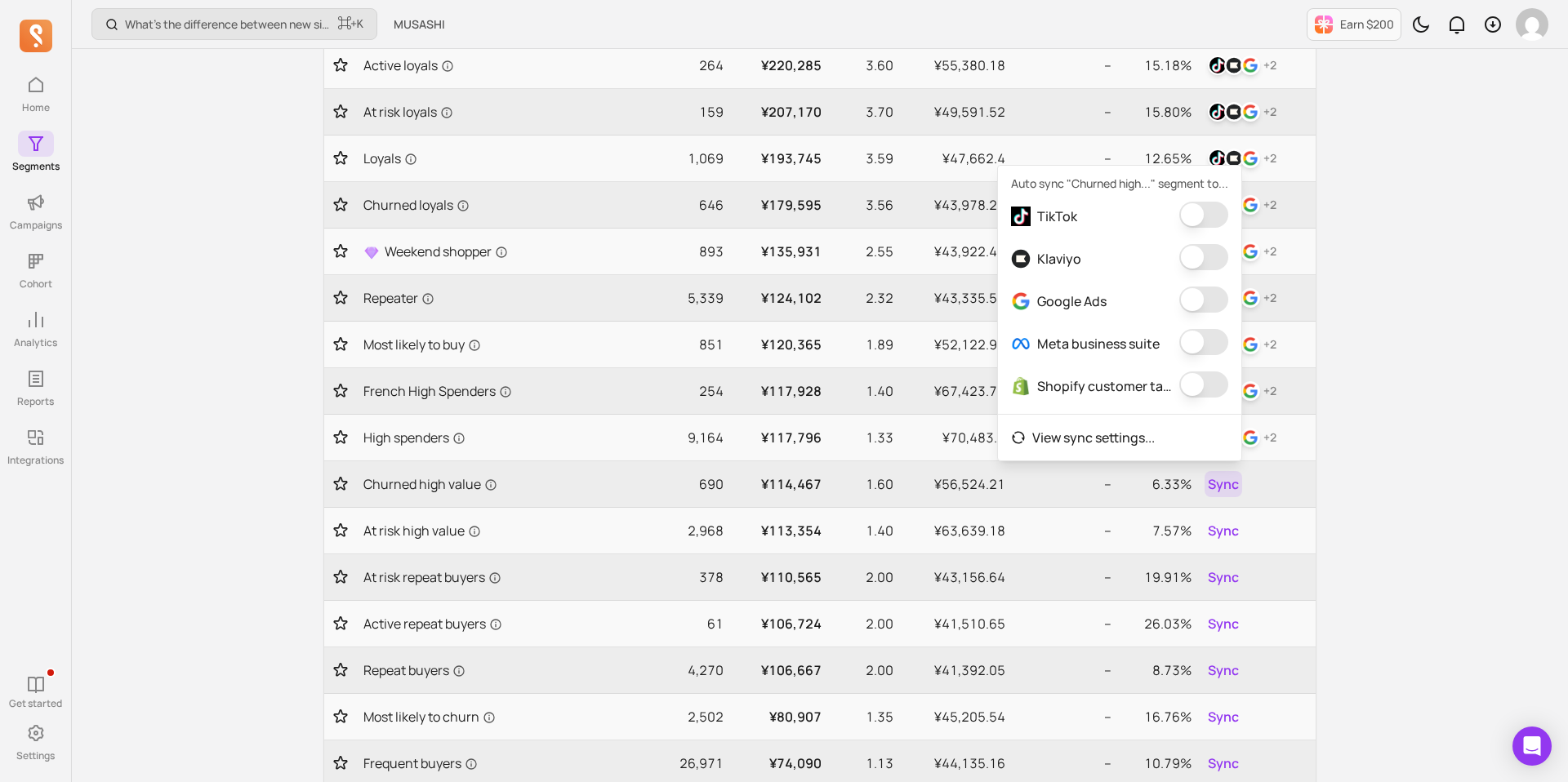 click at bounding box center (1204, 215) 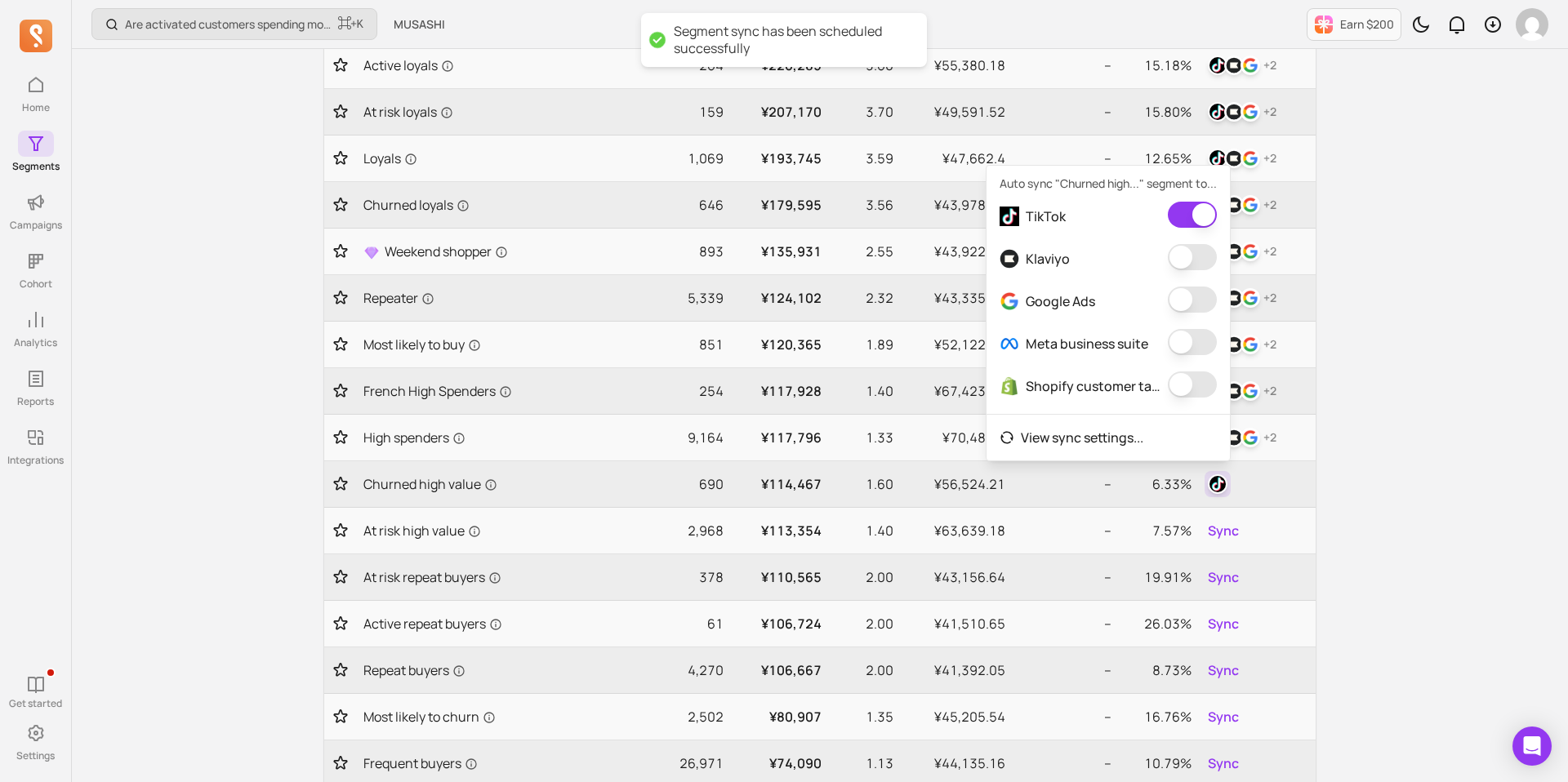 click at bounding box center (1192, 257) 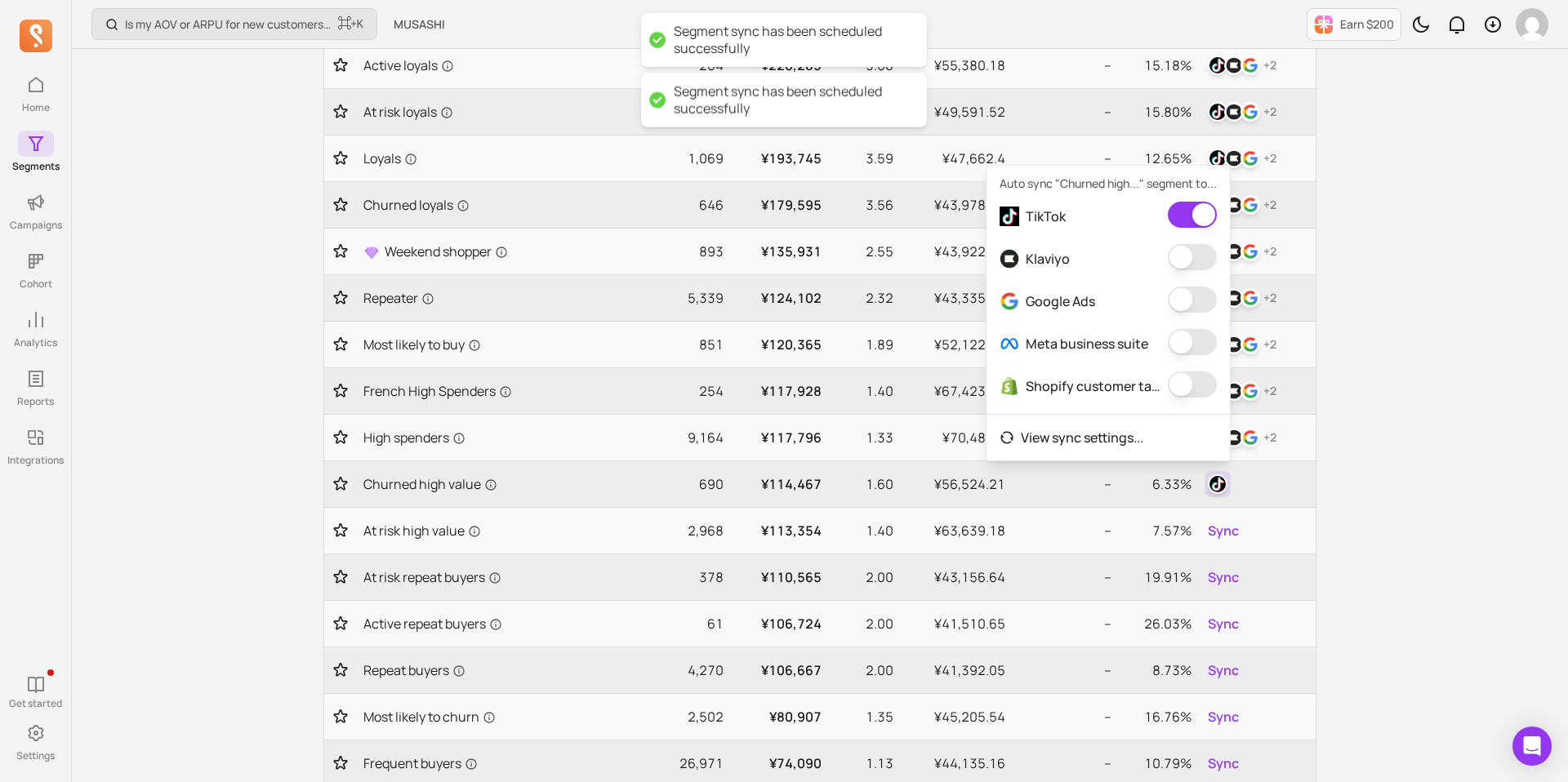 click at bounding box center [1192, 300] 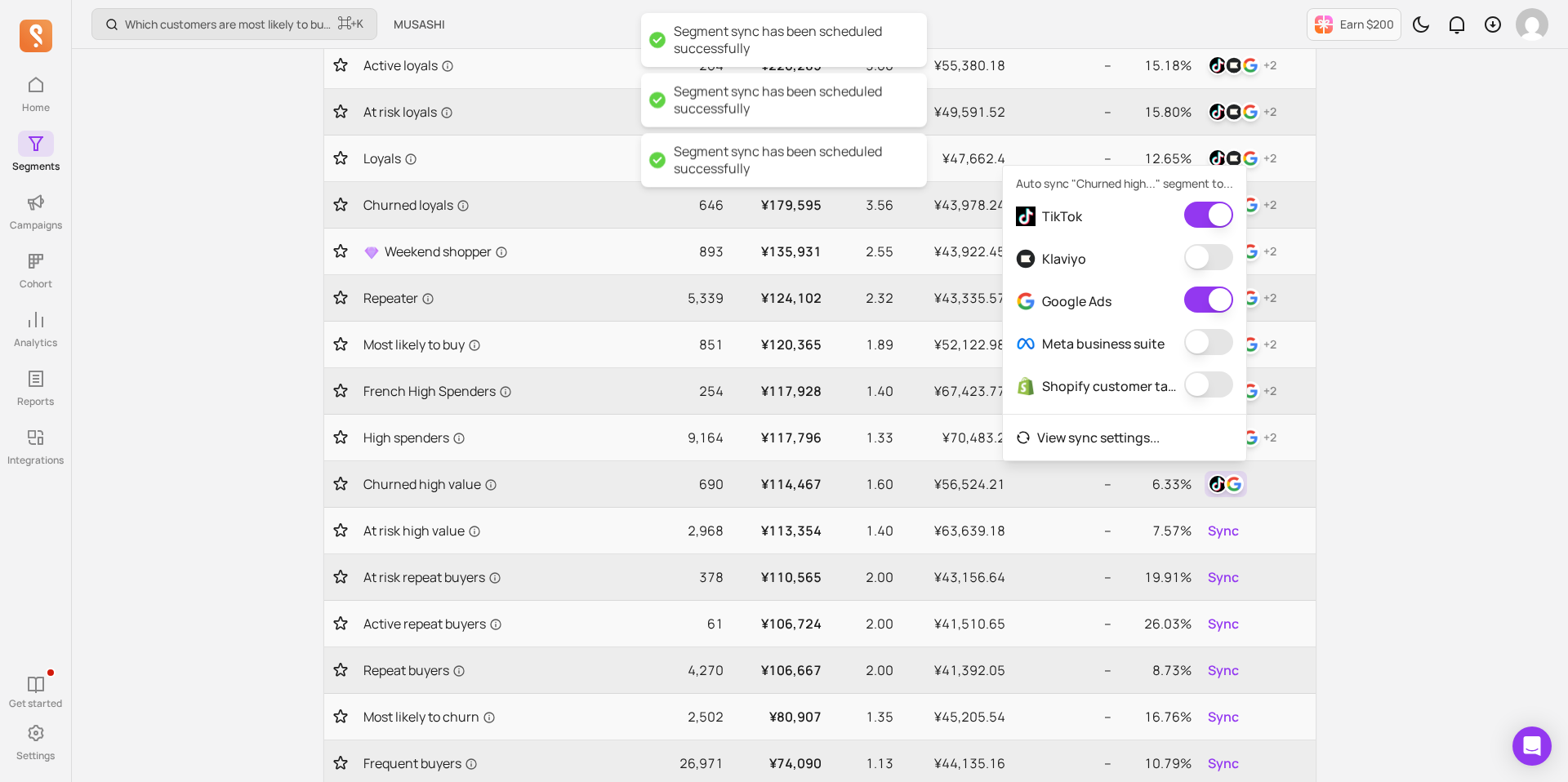 click at bounding box center [1209, 257] 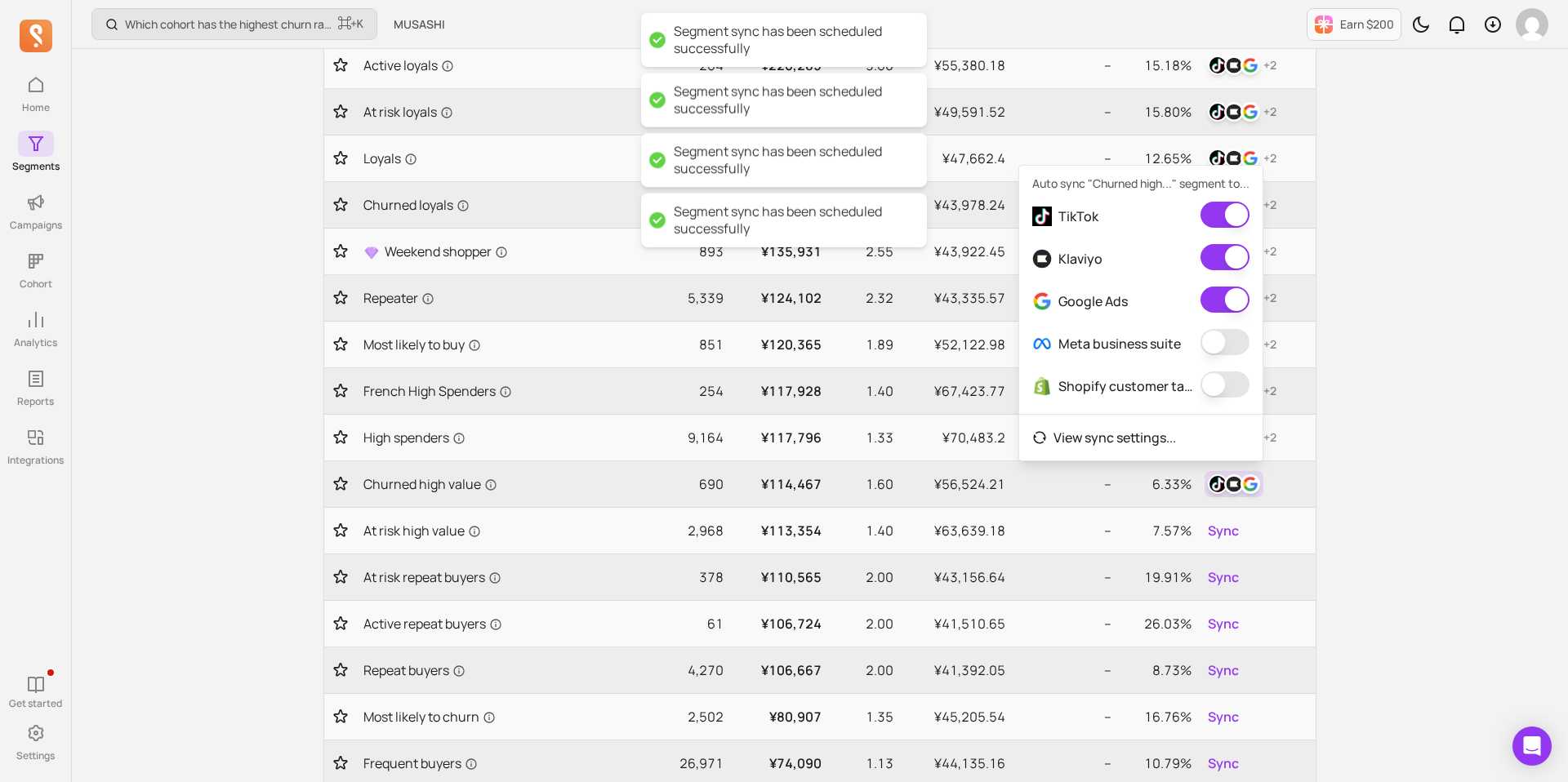 click at bounding box center [1225, 342] 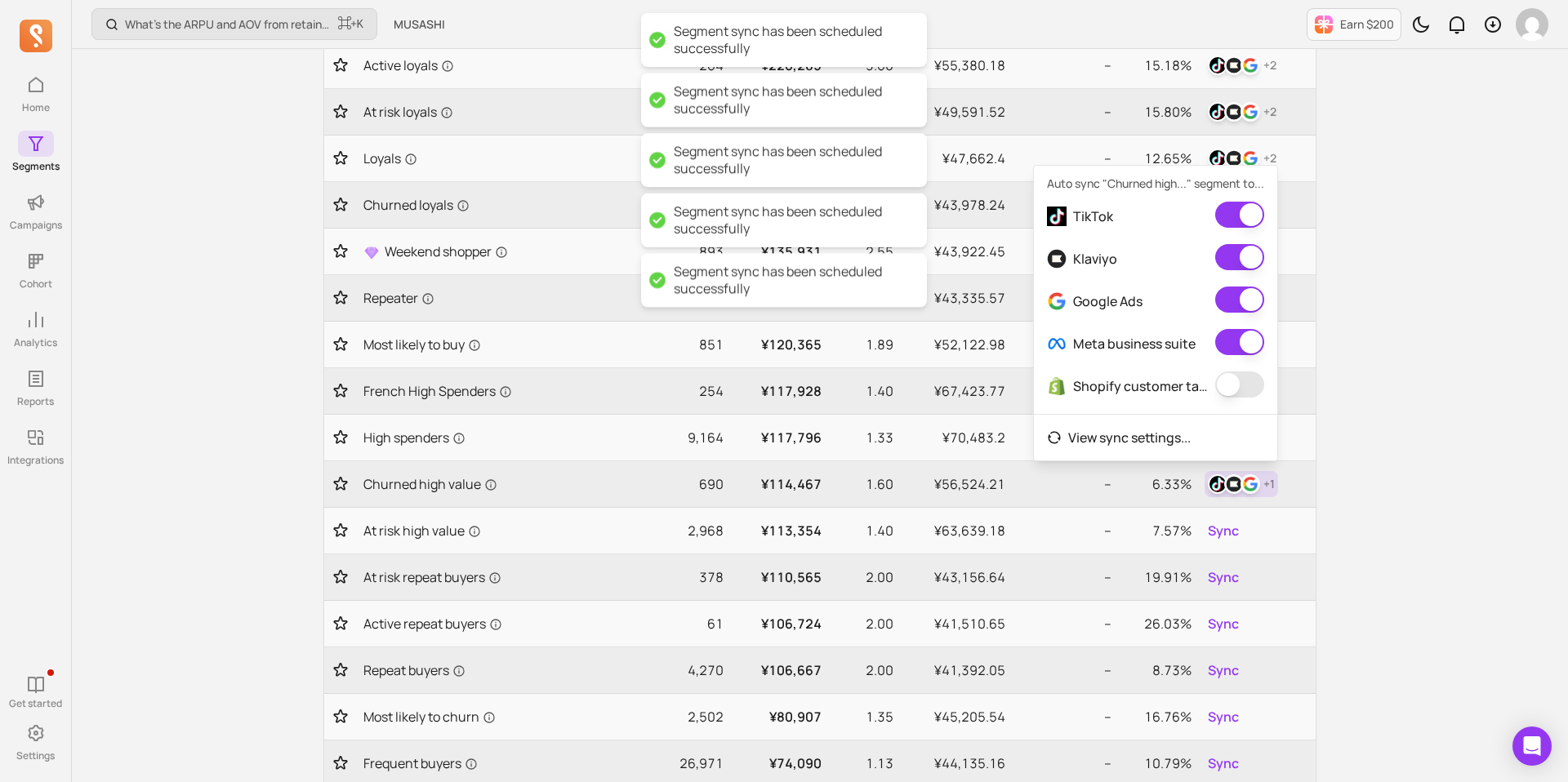 click at bounding box center [1240, 384] 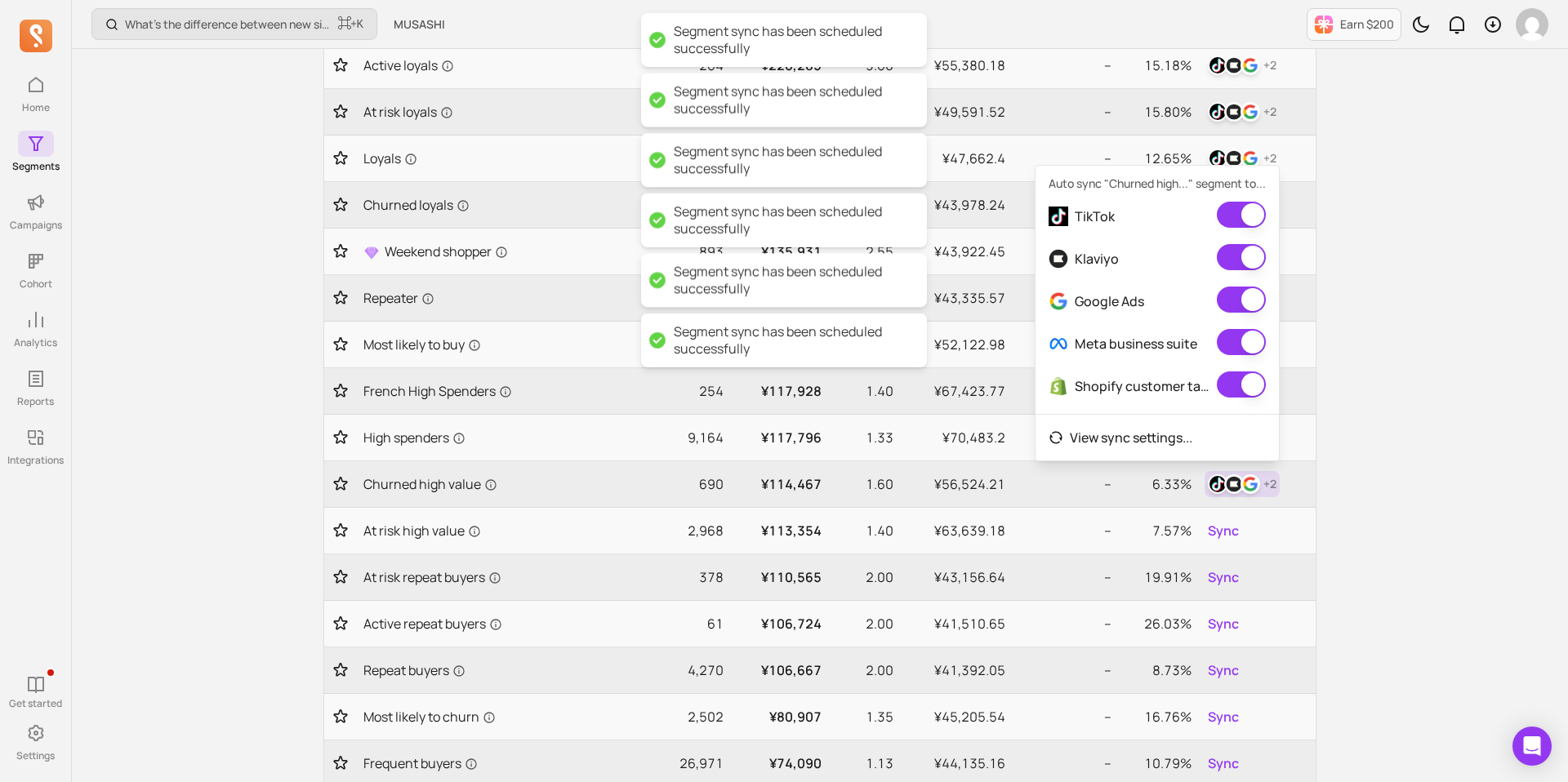 click on "What’s the difference between new signups and new customers? ⌘  +  K MUSASHI   Earn $200 My segments View, favorite, create, and sync to your email marketing service for targeting.  You can also   import Shopify segments Start guide New segment Show 20 rows Filter  Export to CSV     Segment name     Size     ACLV ANO     AOV     Gross margin     ACR     Sync Active loyals 264 ¥220,285 3.60 ¥55,380.18 -- 15.18% + 2 At risk loyals 159 ¥207,170 3.70 ¥49,591.52 -- 15.80% + 2 Loyals 1,069 ¥193,745 3.59 ¥47,662.4 -- 12.65% + 2 Churned loyals 646 ¥179,595 3.56 ¥43,978.24 -- 11.63% + 2 Weekend shopper 893 ¥135,931 2.55 ¥43,922.45 -- 9.38% + 2 Repeater 5,339 ¥124,102 2.32 ¥43,335.57 -- 9.90% + 2 Most likely to buy 851 ¥120,365 1.89 ¥52,122.98 -- 15.85% + 2 [DEMOGRAPHIC_DATA] High Spenders 254 ¥117,928 1.40 ¥67,423.77 -- 6.62% + 2 High spenders 9,164 ¥117,796 1.33 ¥70,483.2 -- 12.28% + 2 Churned high value 690 ¥114,467 1.60 ¥56,524.21 -- 6.33% + 2 At risk high value 2,968 ¥113,354 1.40 ¥63,639.18 -- 7.57%" at bounding box center [820, 602] 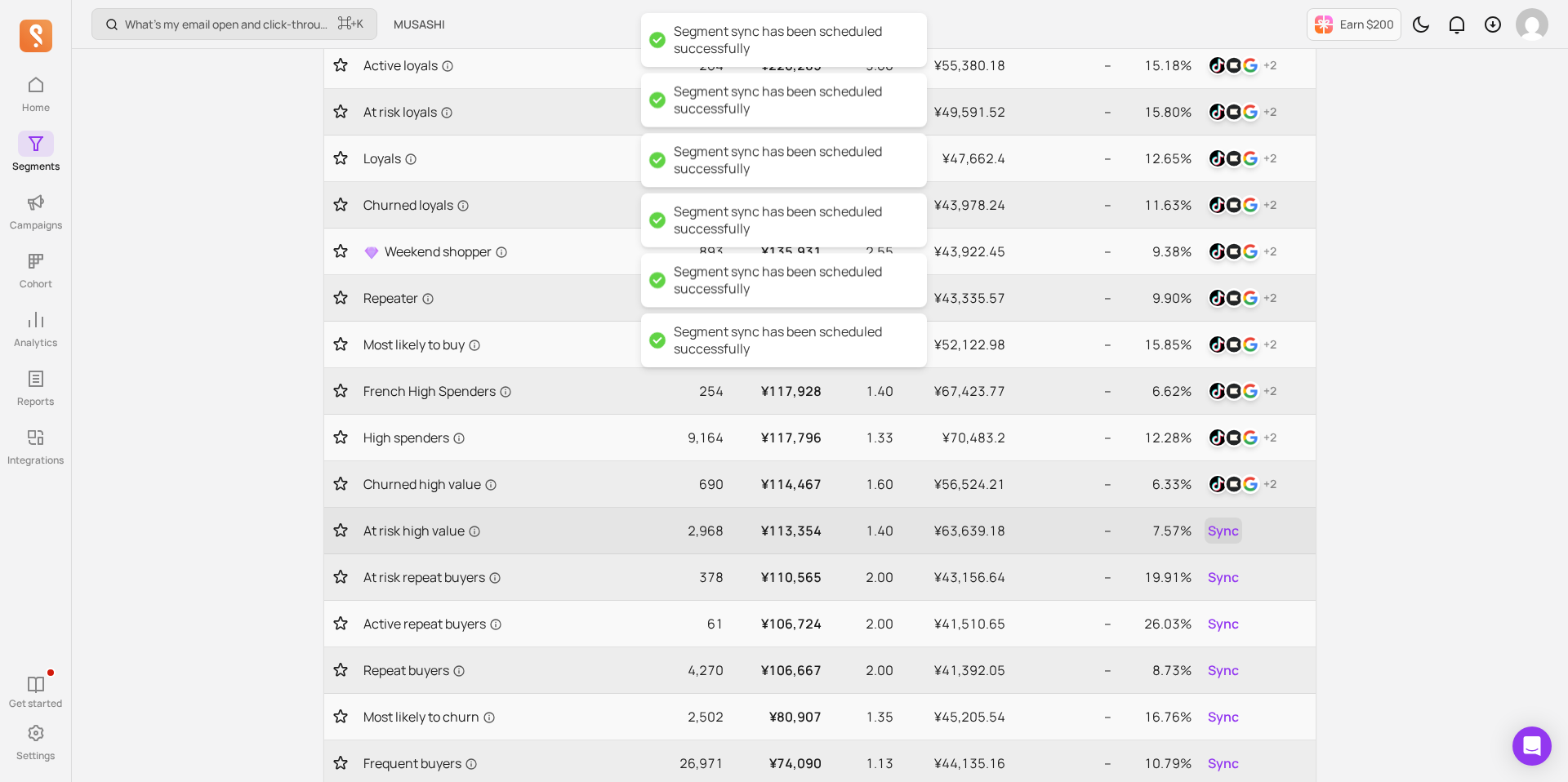 click on "Sync" at bounding box center (1223, 531) 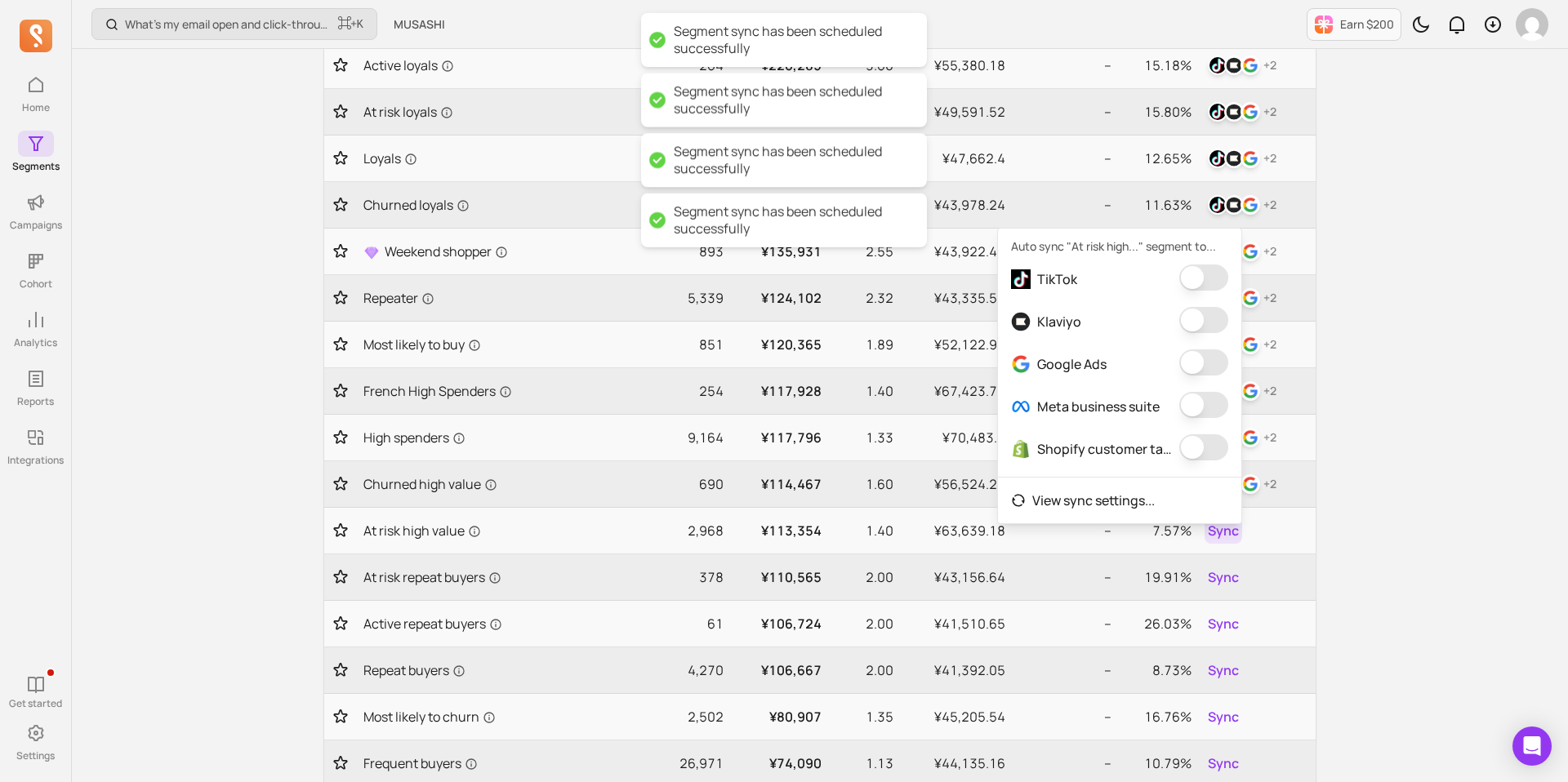 click at bounding box center [1204, 278] 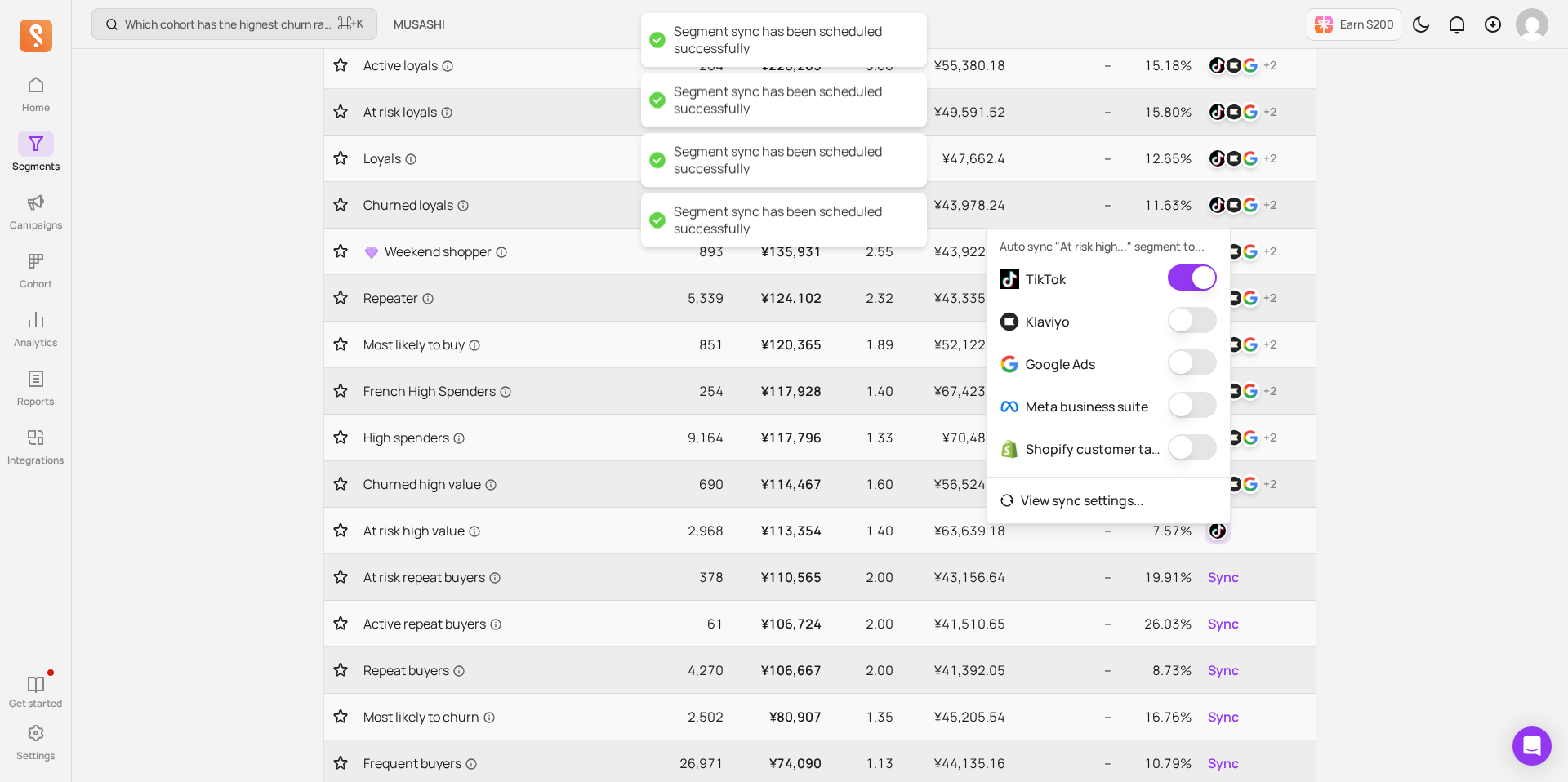 click at bounding box center (1192, 320) 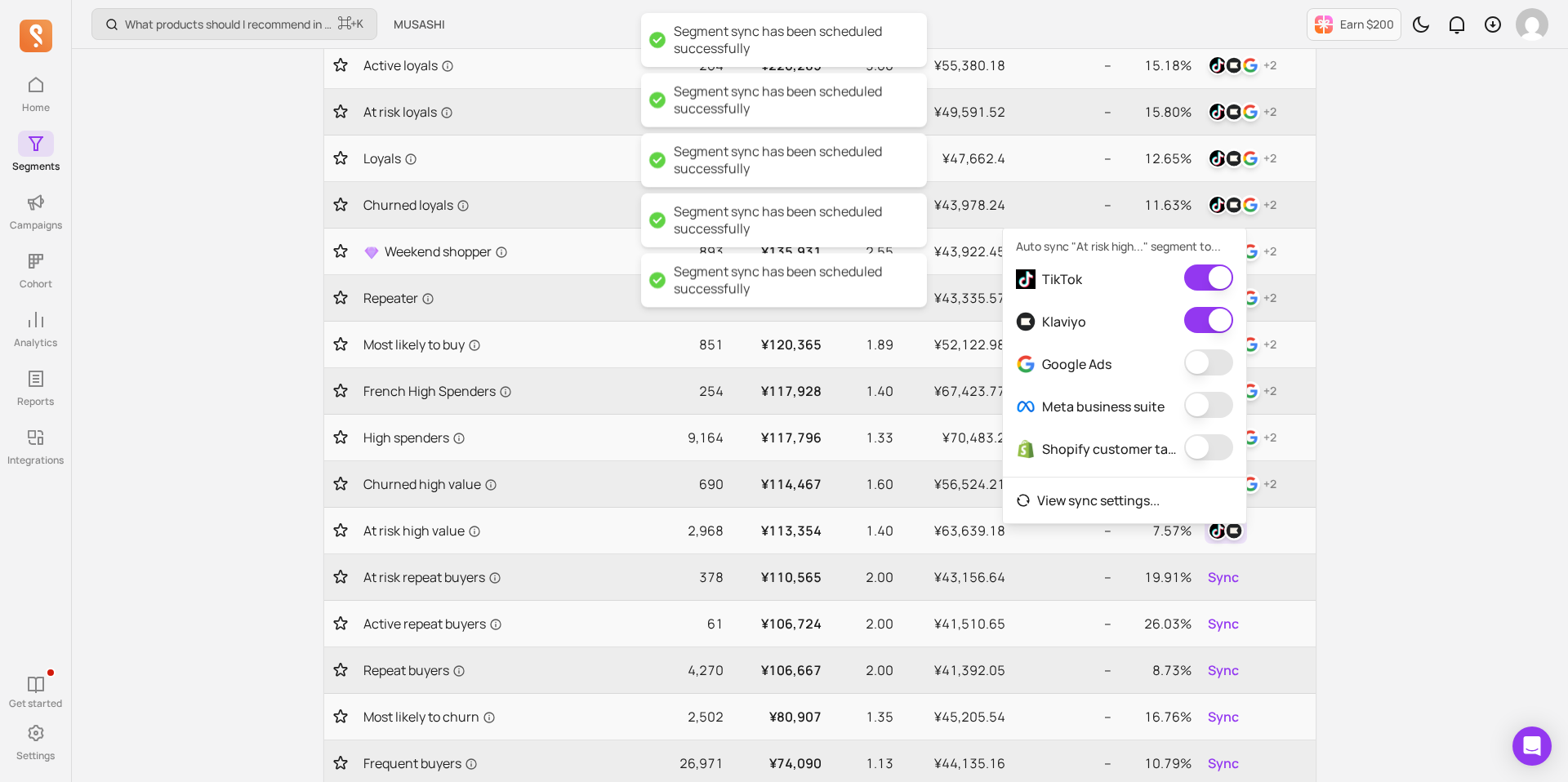 click at bounding box center (1209, 362) 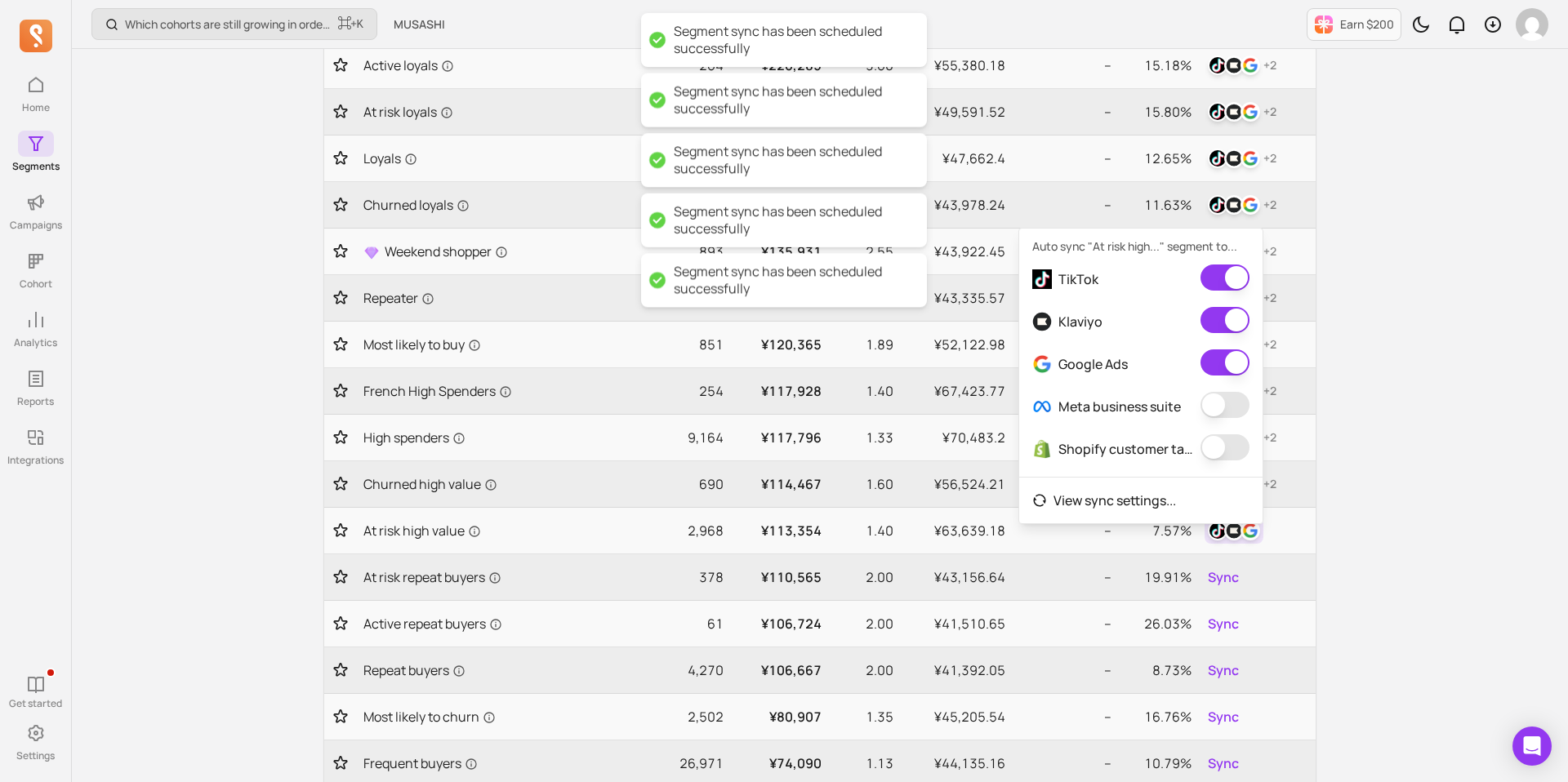 click at bounding box center [1225, 405] 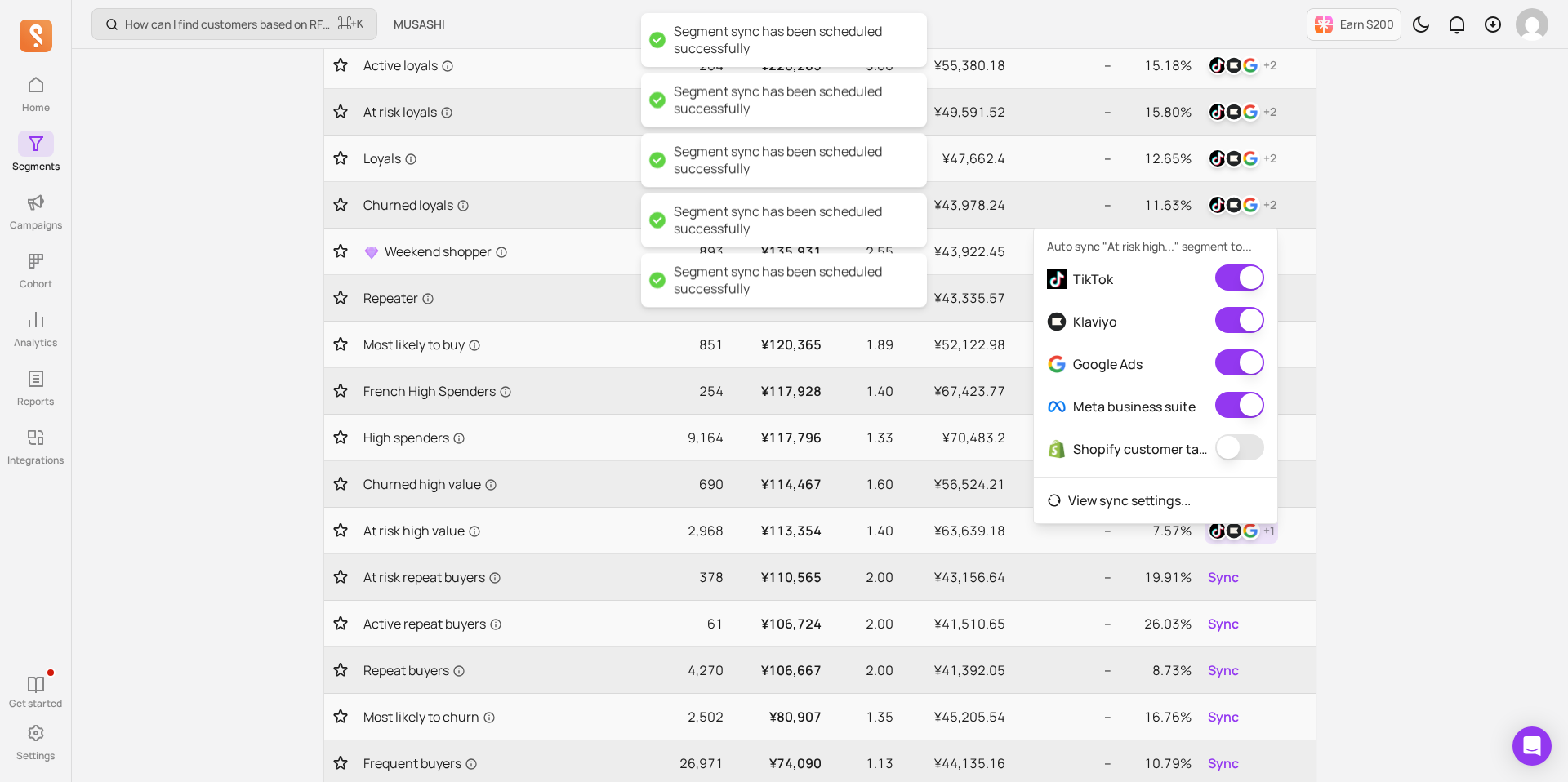 click at bounding box center (1240, 447) 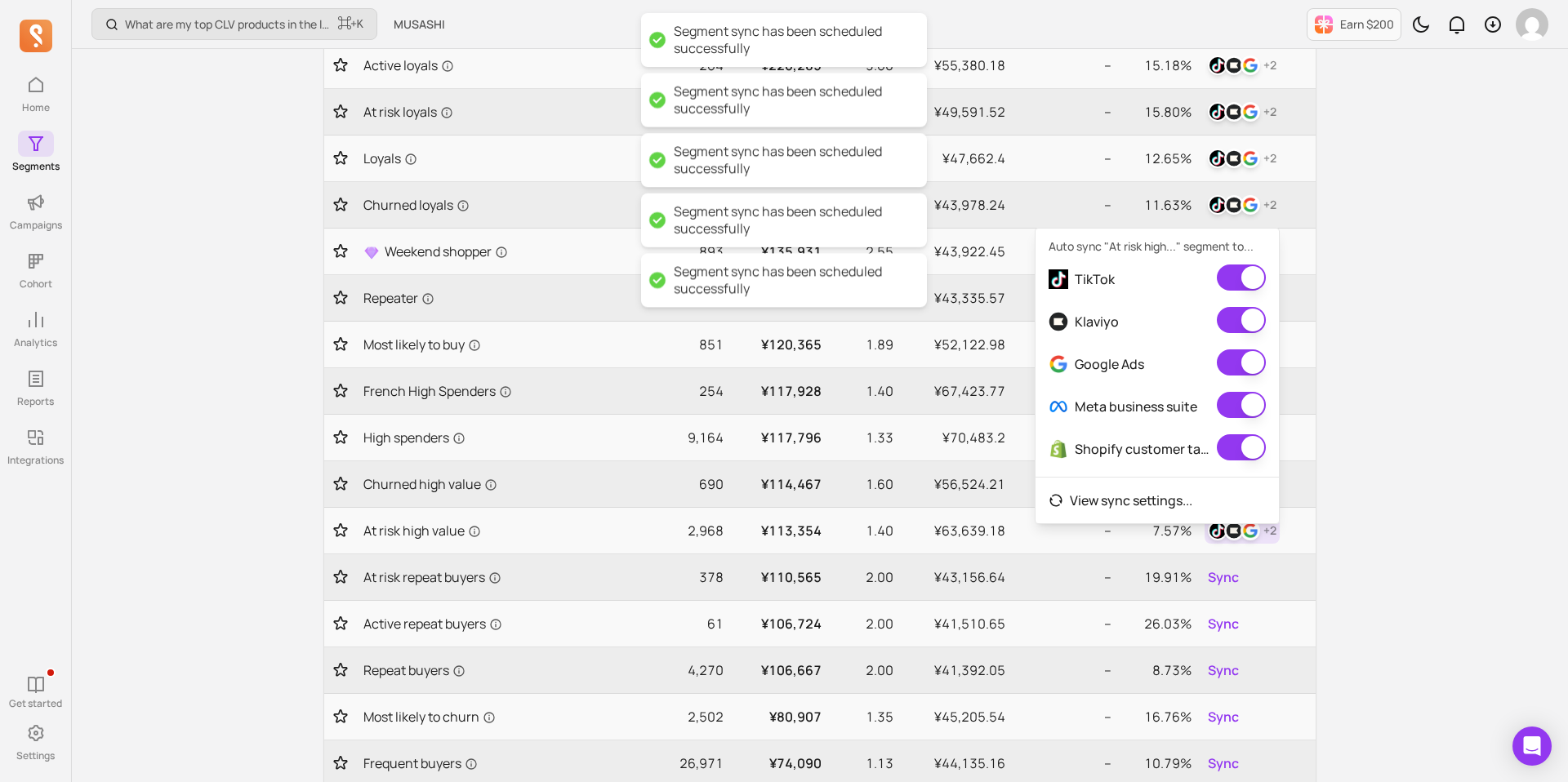 click on "What are my top CLV products in the last 90 days? ⌘  +  K MUSASHI   Earn $200 My segments View, favorite, create, and sync to your email marketing service for targeting.  You can also   import Shopify segments Start guide New segment Show 20 rows Filter  Export to CSV     Segment name     Size     ACLV ANO     AOV     Gross margin     ACR     Sync Active loyals 264 ¥220,285 3.60 ¥55,380.18 -- 15.18% + 2 At risk loyals 159 ¥207,170 3.70 ¥49,591.52 -- 15.80% + 2 Loyals 1,069 ¥193,745 3.59 ¥47,662.4 -- 12.65% + 2 Churned loyals 646 ¥179,595 3.56 ¥43,978.24 -- 11.63% + 2 Weekend shopper 893 ¥135,931 2.55 ¥43,922.45 -- 9.38% + 2 Repeater 5,339 ¥124,102 2.32 ¥43,335.57 -- 9.90% + 2 Most likely to buy 851 ¥120,365 1.89 ¥52,122.98 -- 15.85% + 2 [DEMOGRAPHIC_DATA] High Spenders 254 ¥117,928 1.40 ¥67,423.77 -- 6.62% + 2 High spenders 9,164 ¥117,796 1.33 ¥70,483.2 -- 12.28% + 2 Churned high value 690 ¥114,467 1.60 ¥56,524.21 -- 6.33% + 2 At risk high value 2,968 ¥113,354 1.40 ¥63,639.18 -- 7.57% + 2 378 2.00" at bounding box center (820, 602) 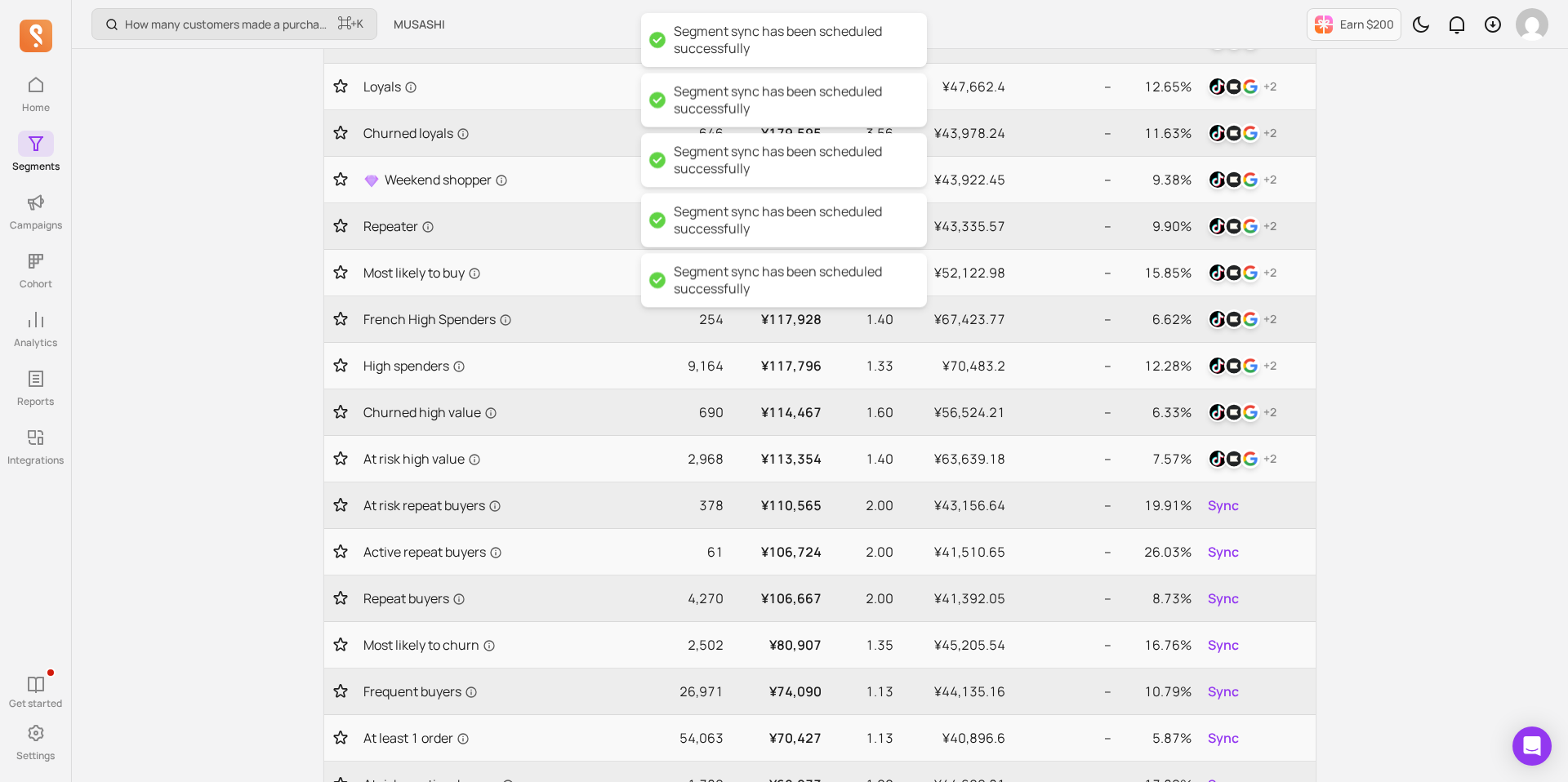 scroll, scrollTop: 317, scrollLeft: 0, axis: vertical 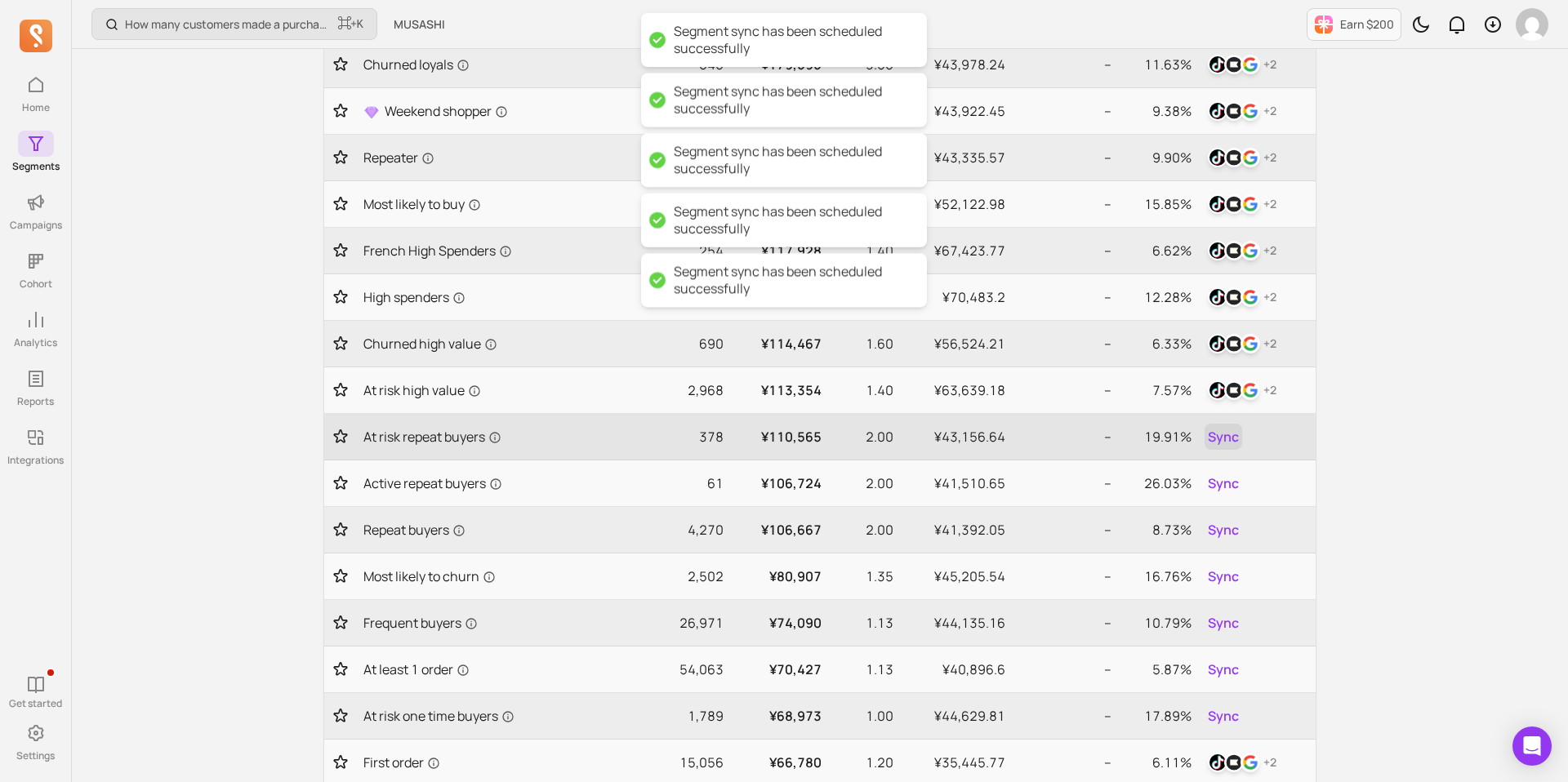click on "Sync" at bounding box center (1223, 437) 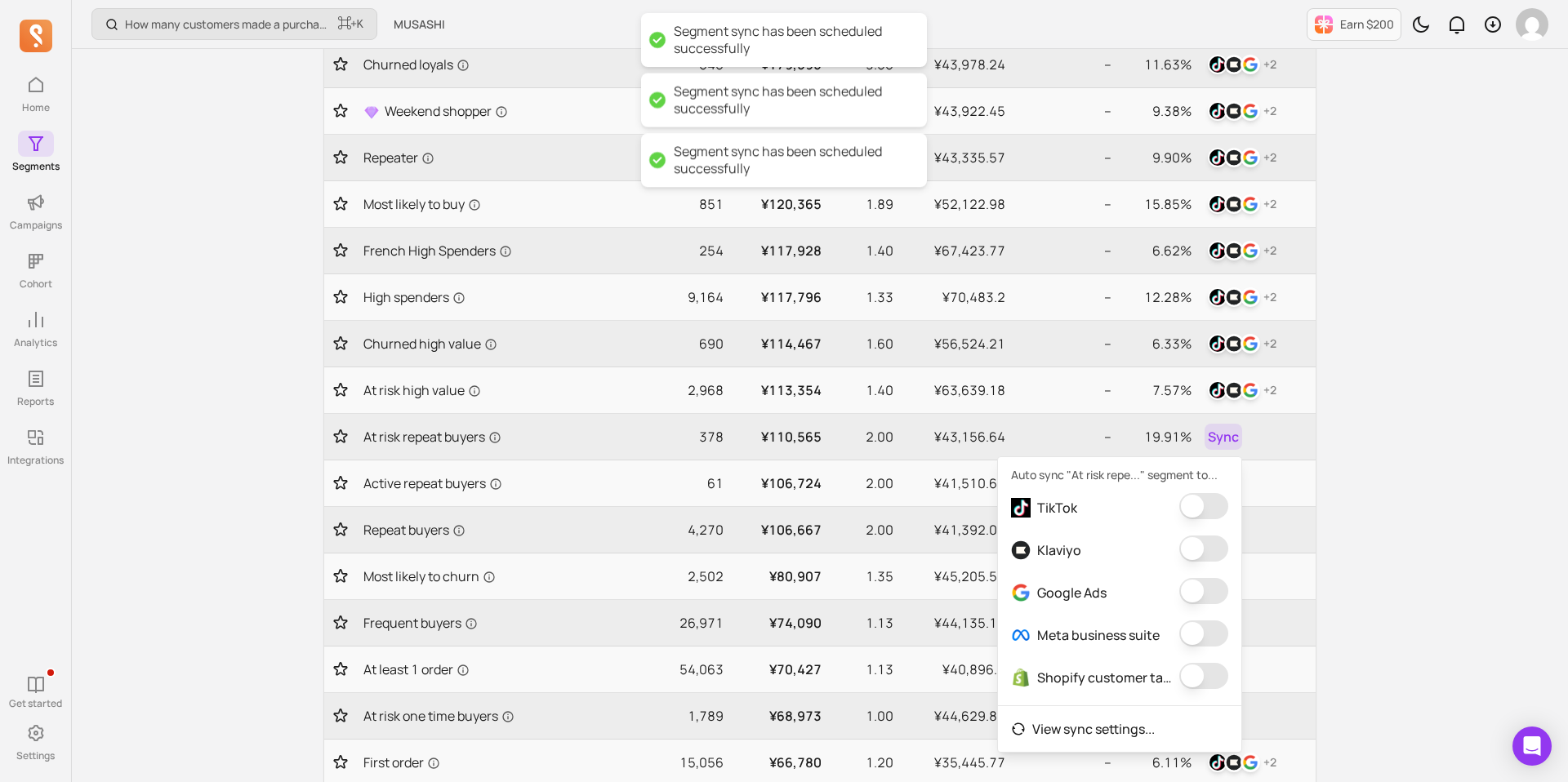 click at bounding box center [1204, 506] 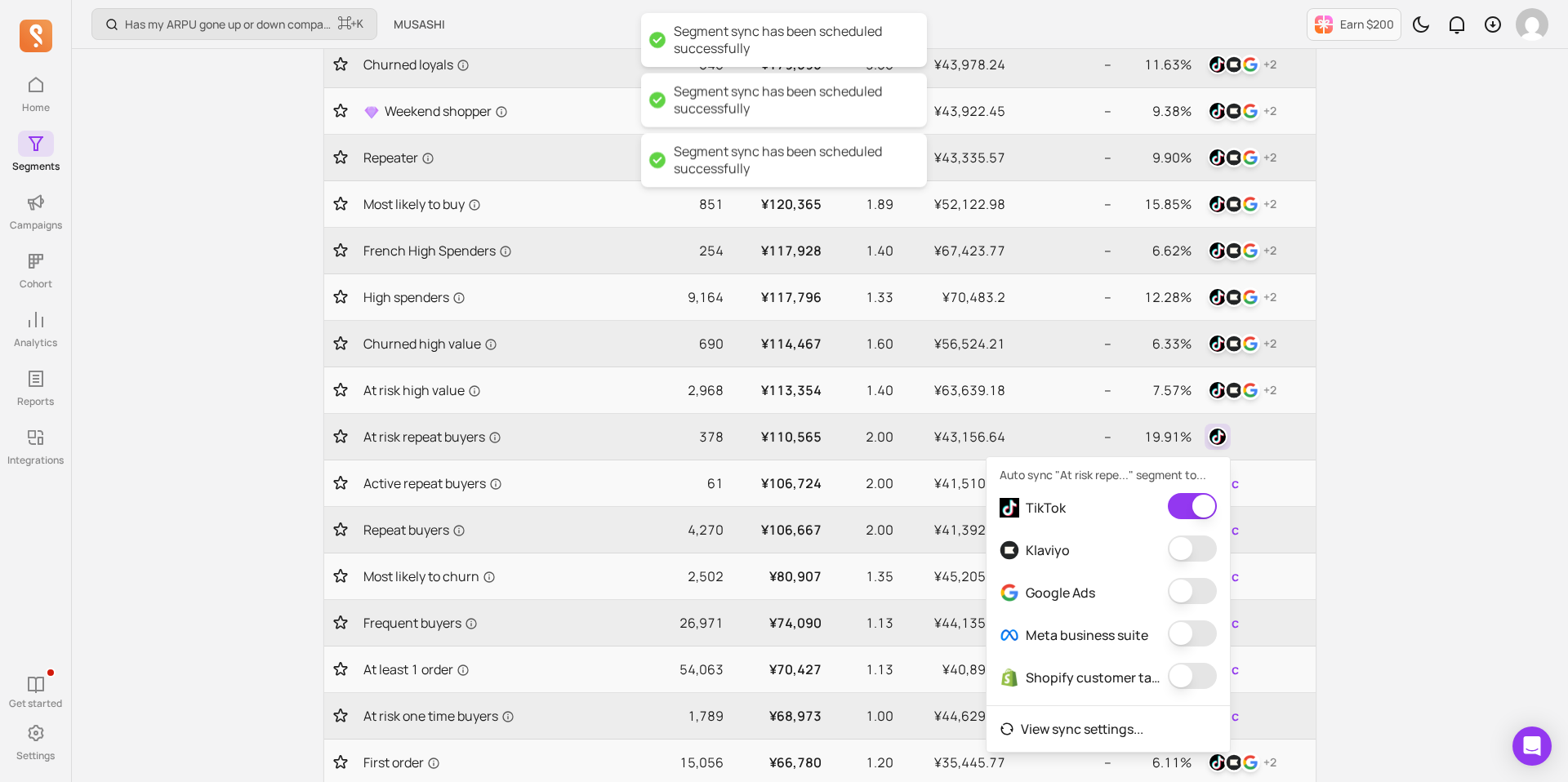 click at bounding box center [1192, 549] 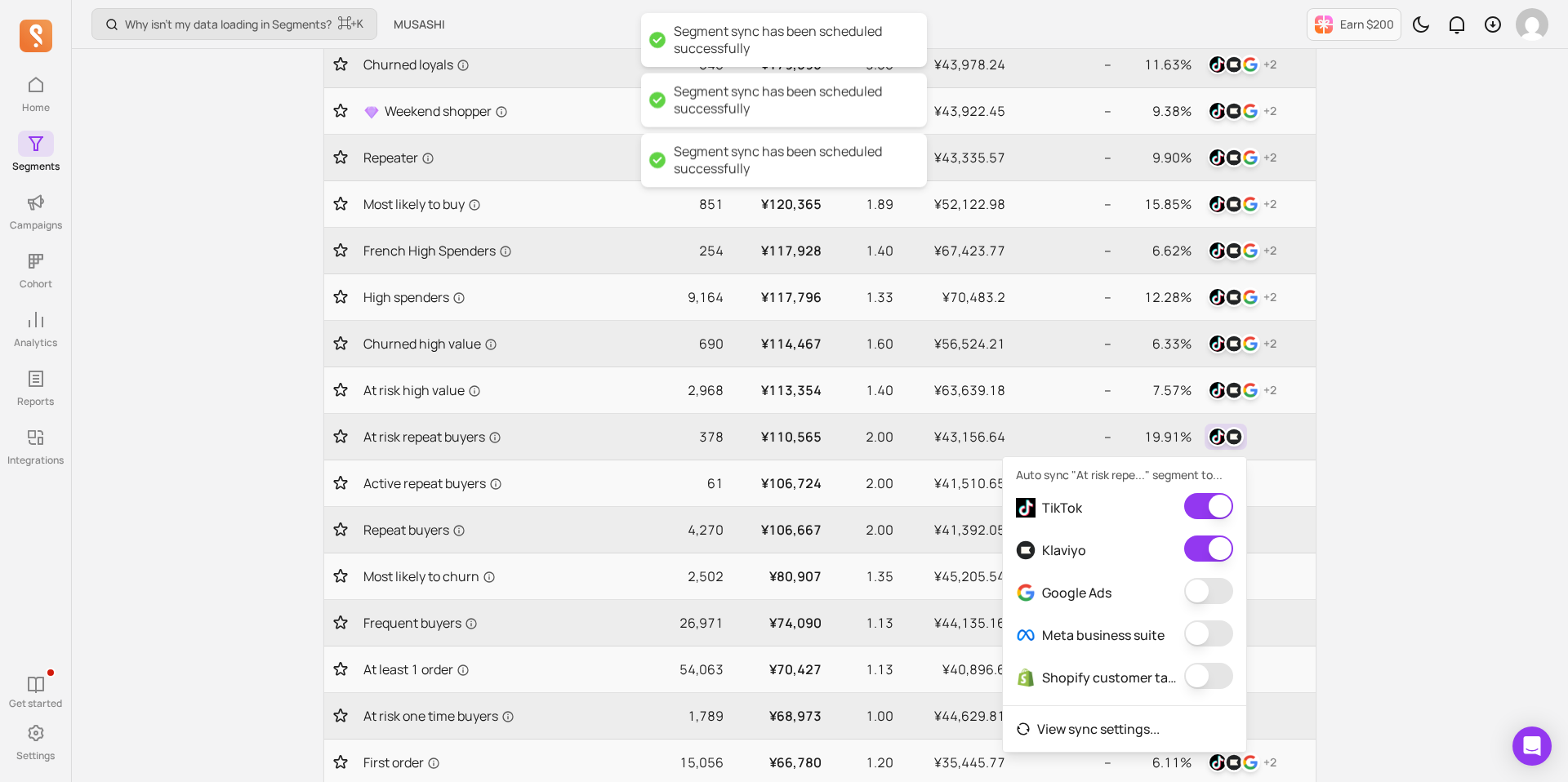 click at bounding box center (1209, 591) 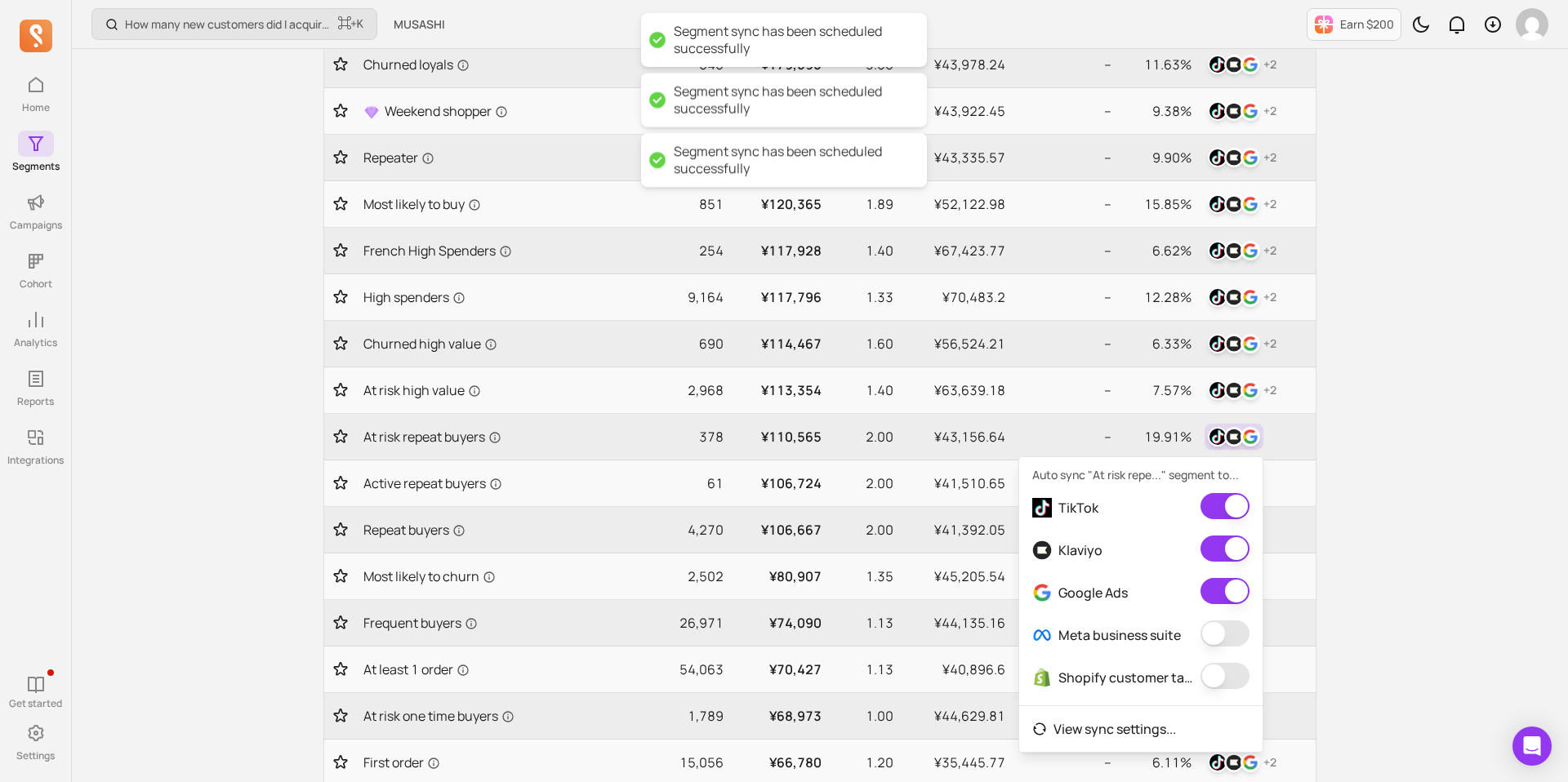 click at bounding box center [1225, 633] 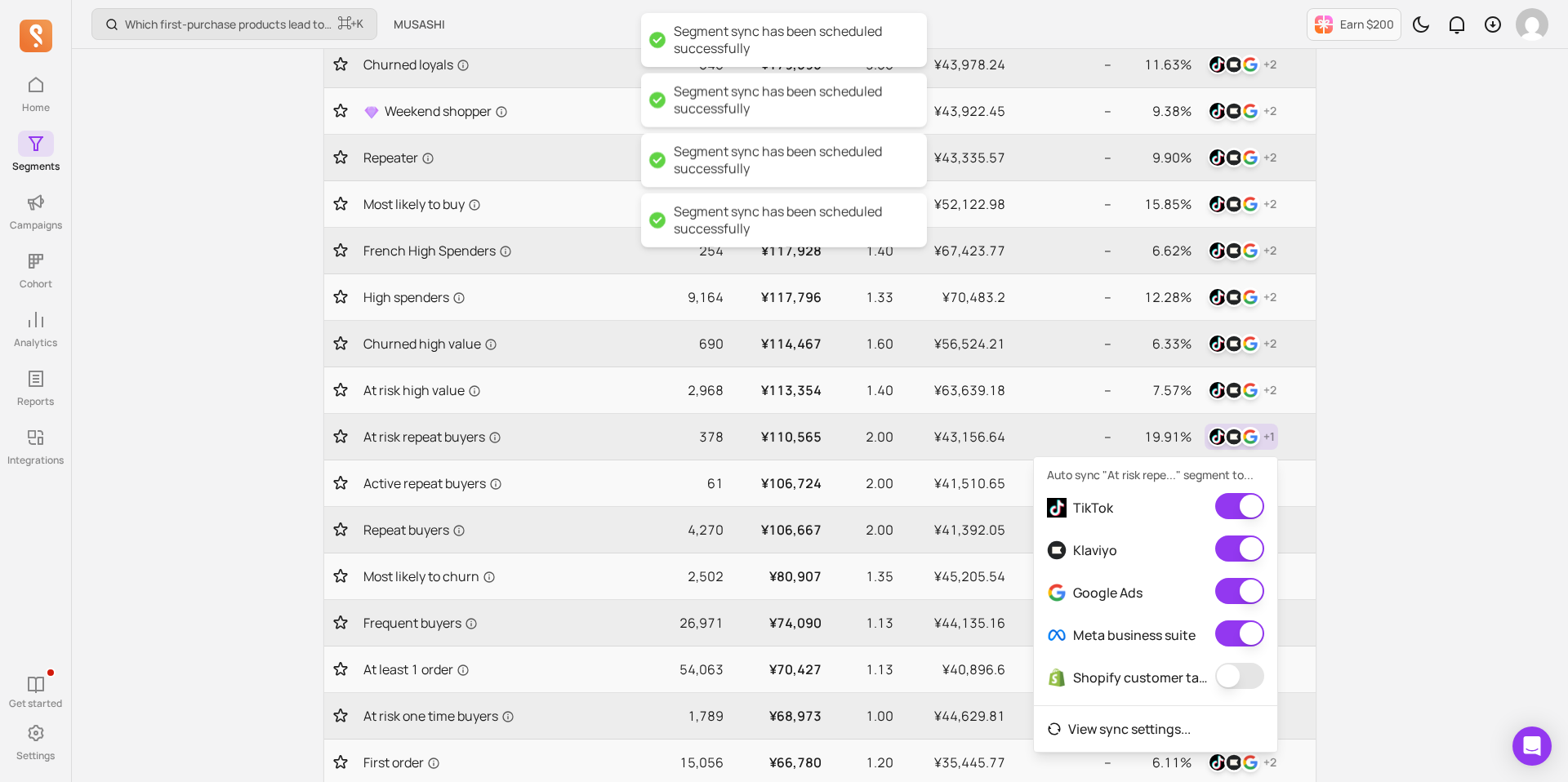 click at bounding box center [1240, 676] 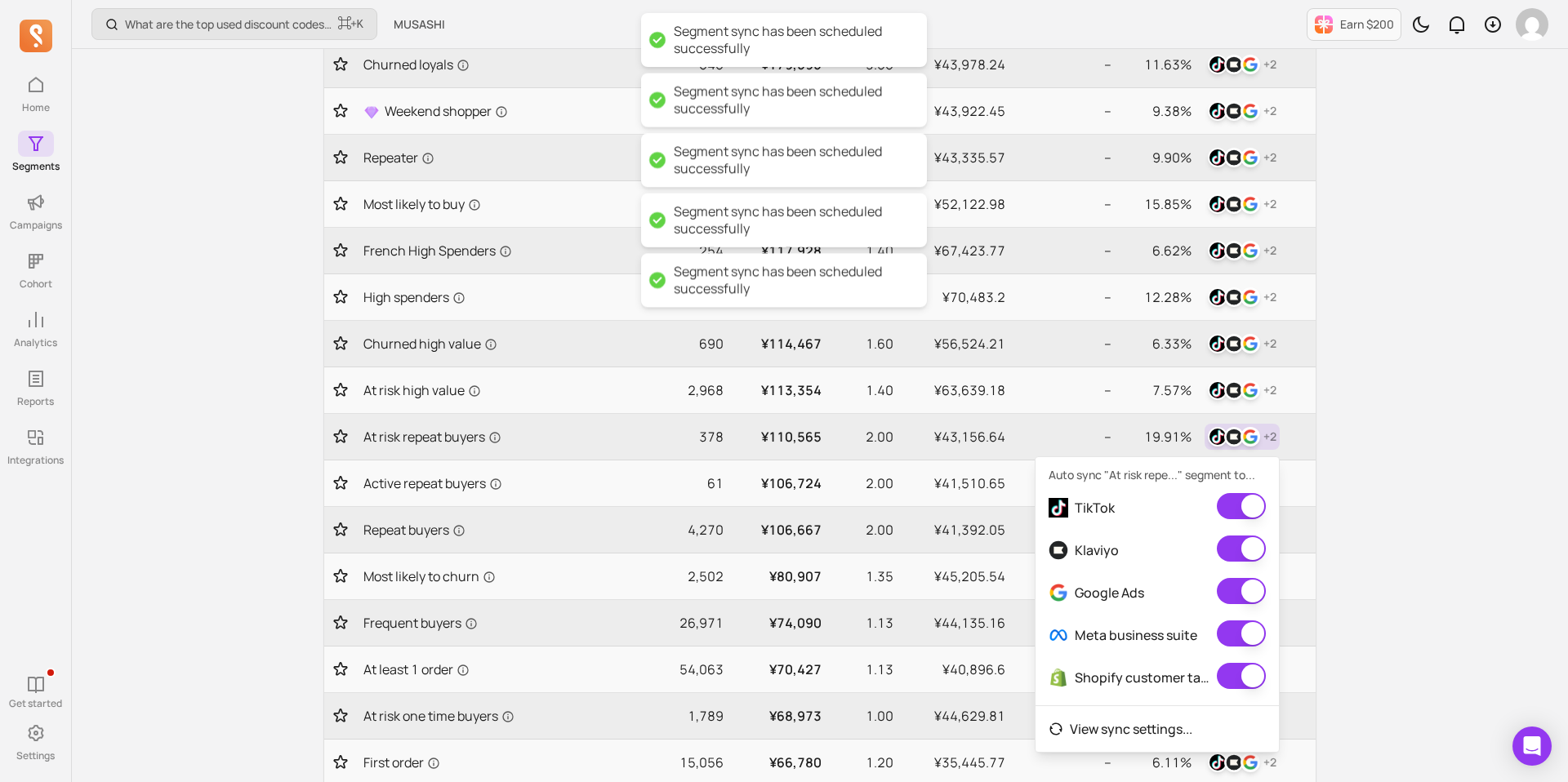 click on "What are the top used discount codes in my campaigns? ⌘  +  K MUSASHI   Earn $200 My segments View, favorite, create, and sync to your email marketing service for targeting.  You can also   import Shopify segments Start guide New segment Show 20 rows Filter  Export to CSV     Segment name     Size     ACLV ANO     AOV     Gross margin     ACR     Sync Active loyals 264 ¥220,285 3.60 ¥55,380.18 -- 15.18% + 2 At risk loyals 159 ¥207,170 3.70 ¥49,591.52 -- 15.80% + 2 Loyals 1,069 ¥193,745 3.59 ¥47,662.4 -- 12.65% + 2 Churned loyals 646 ¥179,595 3.56 ¥43,978.24 -- 11.63% + 2 Weekend shopper 893 ¥135,931 2.55 ¥43,922.45 -- 9.38% + 2 Repeater 5,339 ¥124,102 2.32 ¥43,335.57 -- 9.90% + 2 Most likely to buy 851 ¥120,365 1.89 ¥52,122.98 -- 15.85% + 2 [DEMOGRAPHIC_DATA] High Spenders 254 ¥117,928 1.40 ¥67,423.77 -- 6.62% + 2 High spenders 9,164 ¥117,796 1.33 ¥70,483.2 -- 12.28% + 2 Churned high value 690 ¥114,467 1.60 ¥56,524.21 -- 6.33% + 2 At risk high value 2,968 ¥113,354 1.40 ¥63,639.18 -- 7.57% + 2 378" at bounding box center (820, 462) 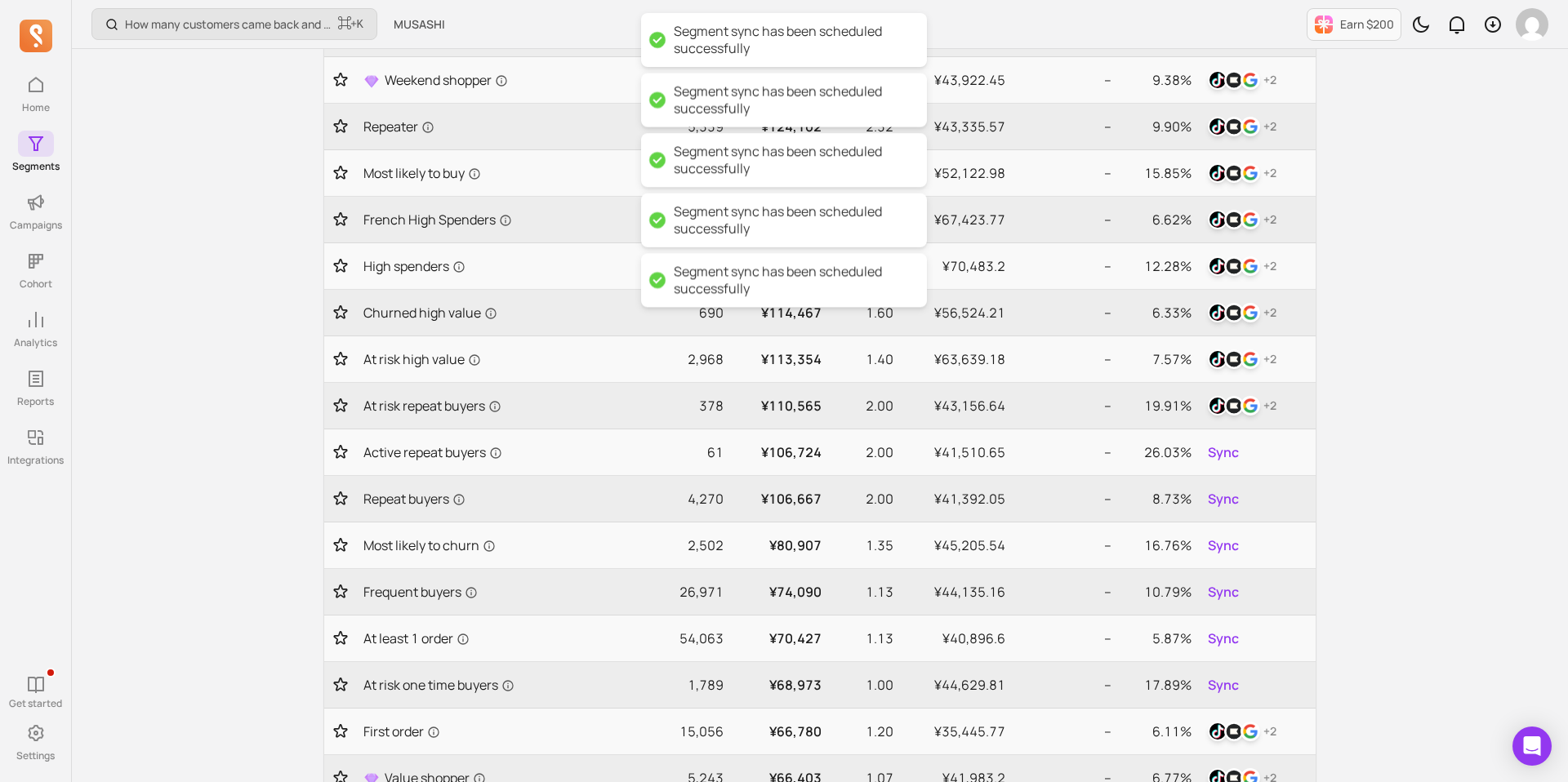 scroll, scrollTop: 383, scrollLeft: 0, axis: vertical 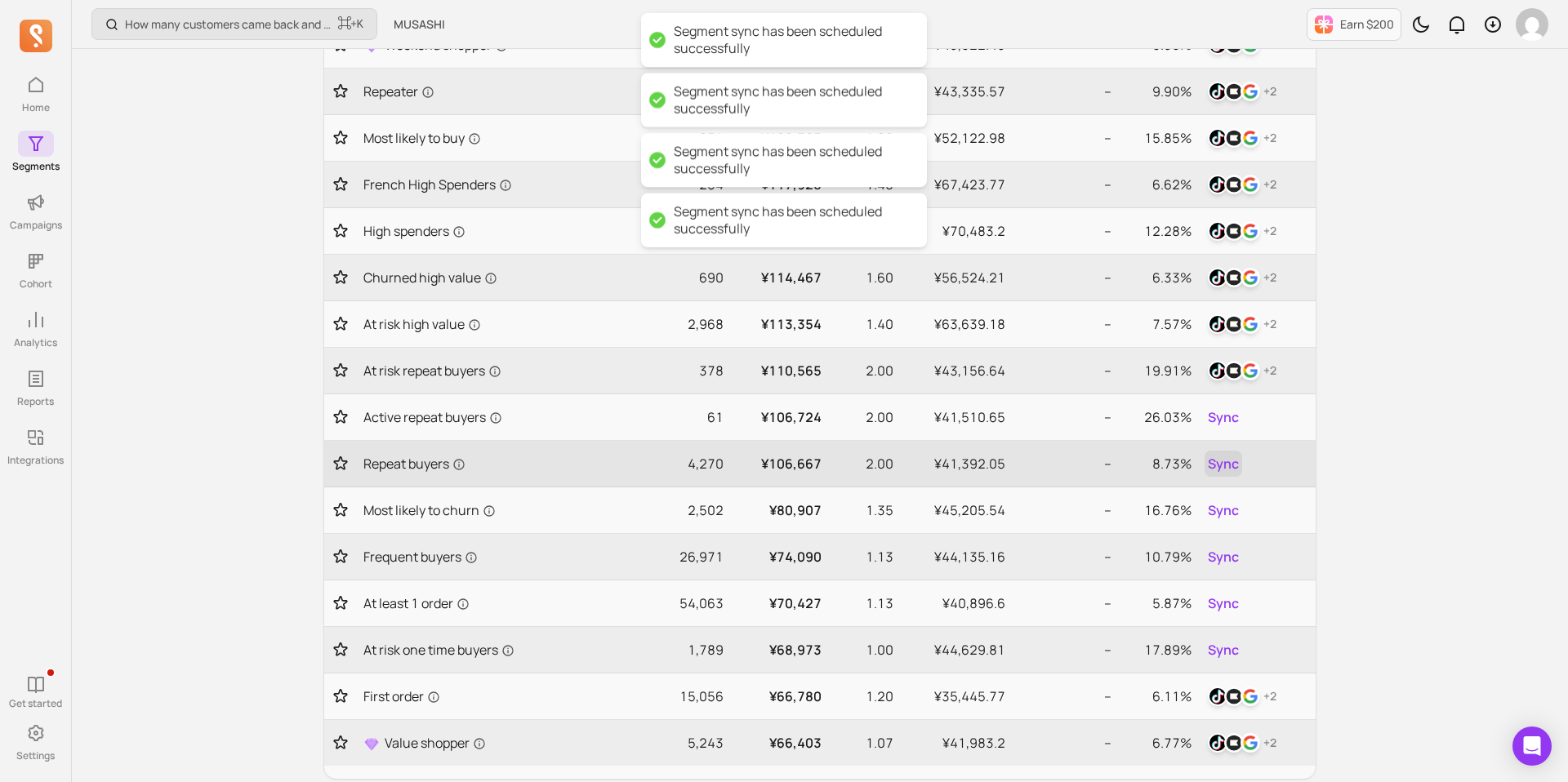 click on "Sync" at bounding box center (1223, 464) 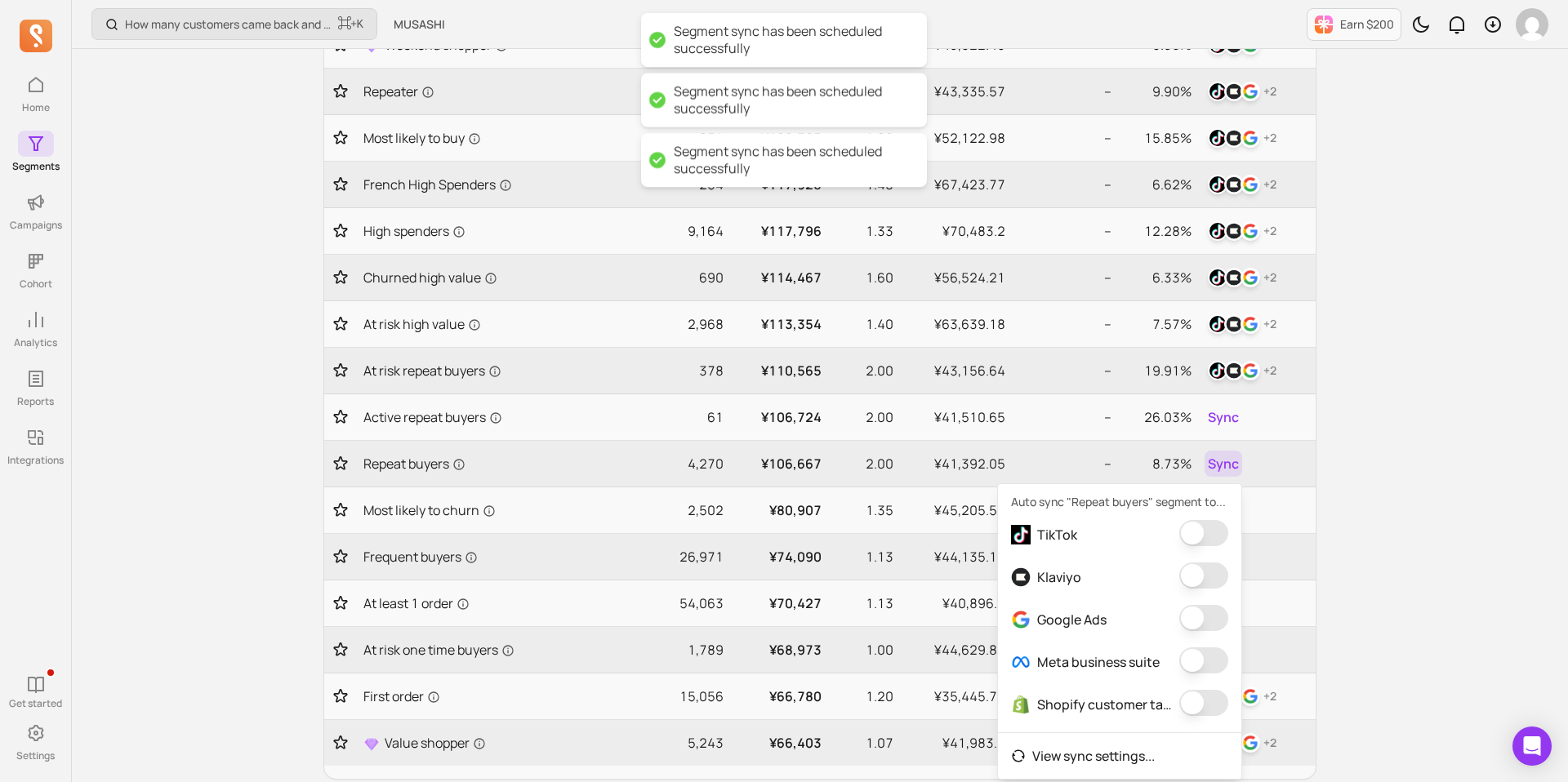 click at bounding box center [1204, 533] 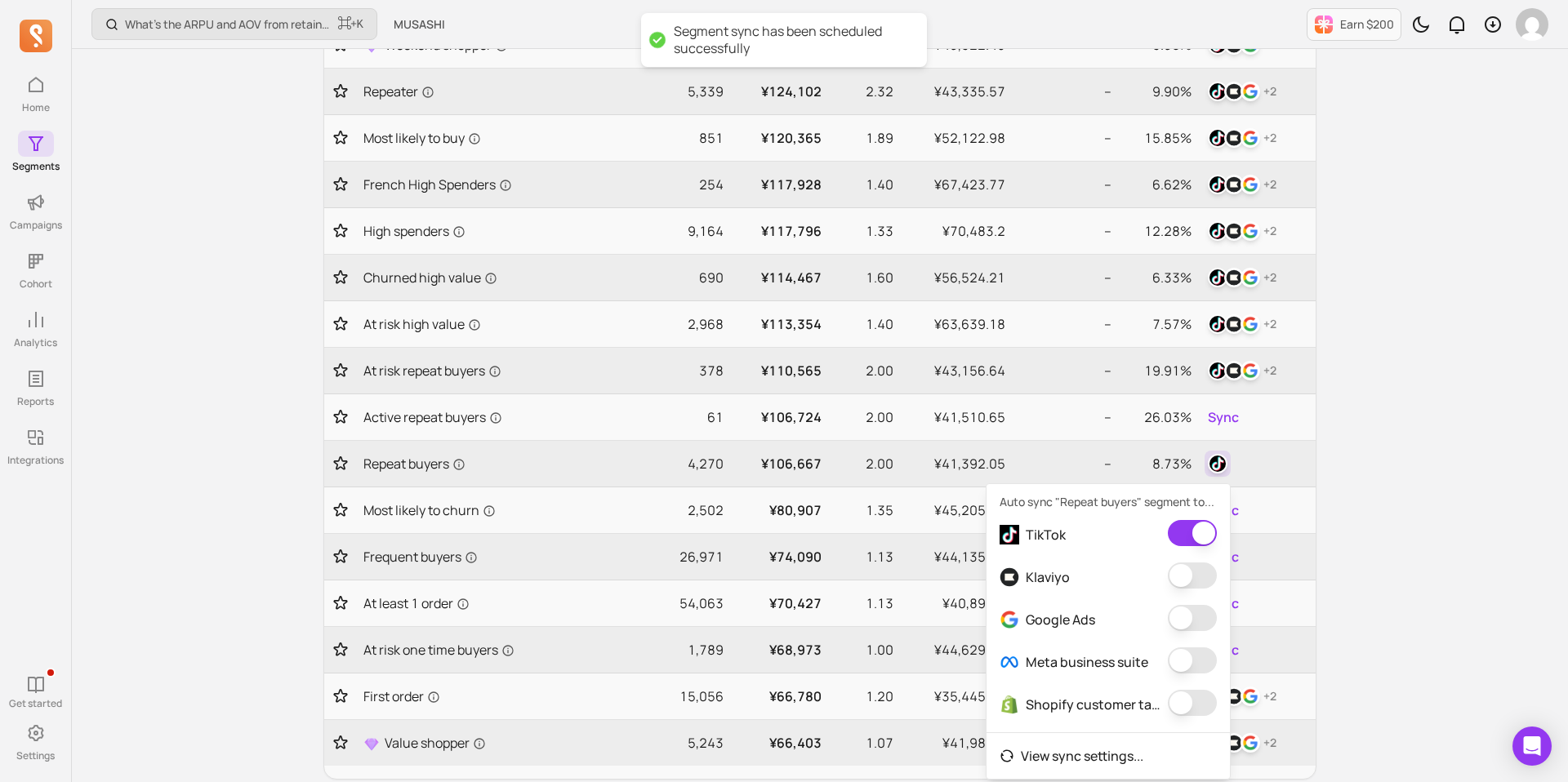 click at bounding box center (1192, 575) 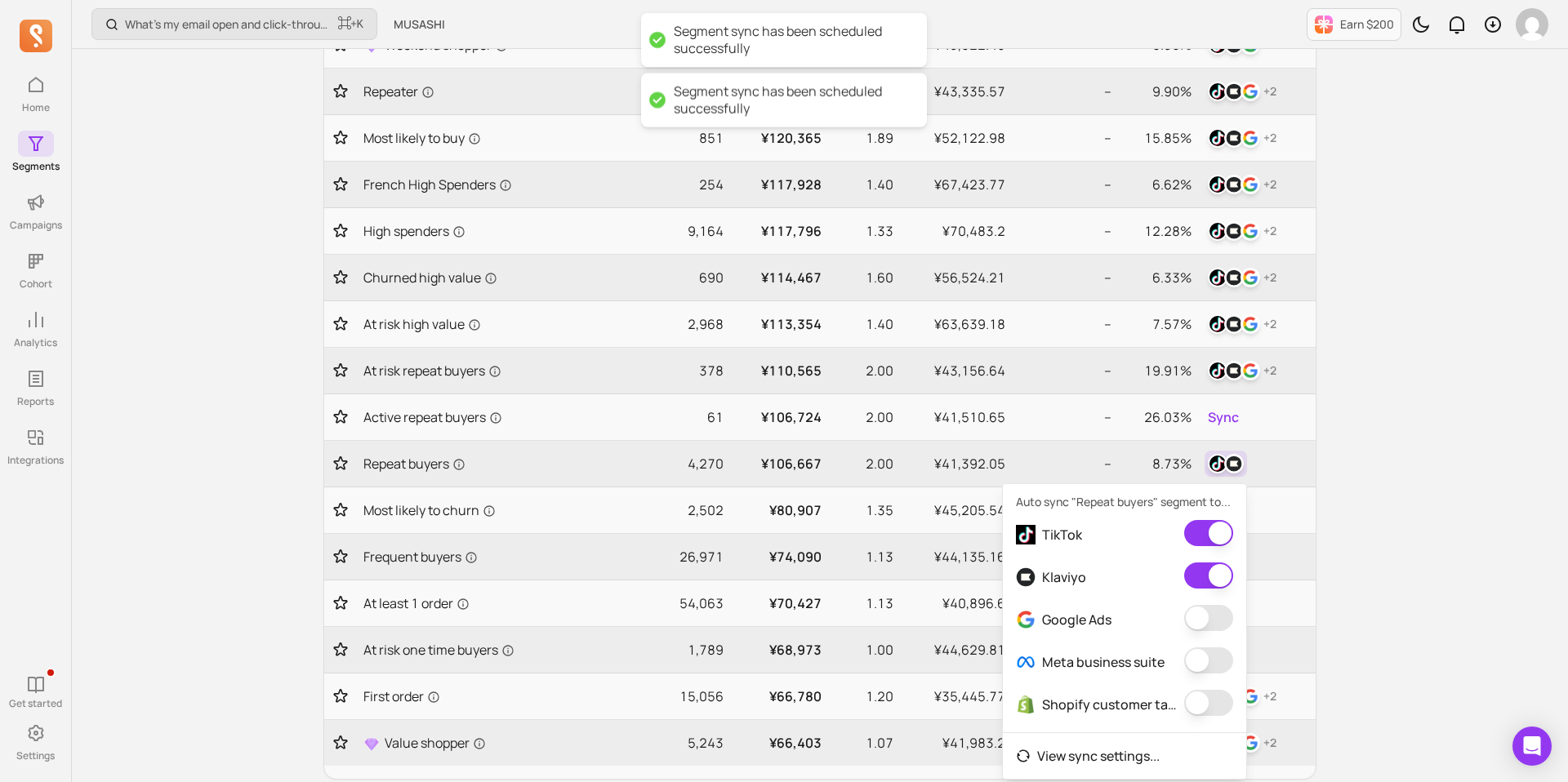 click at bounding box center [1209, 618] 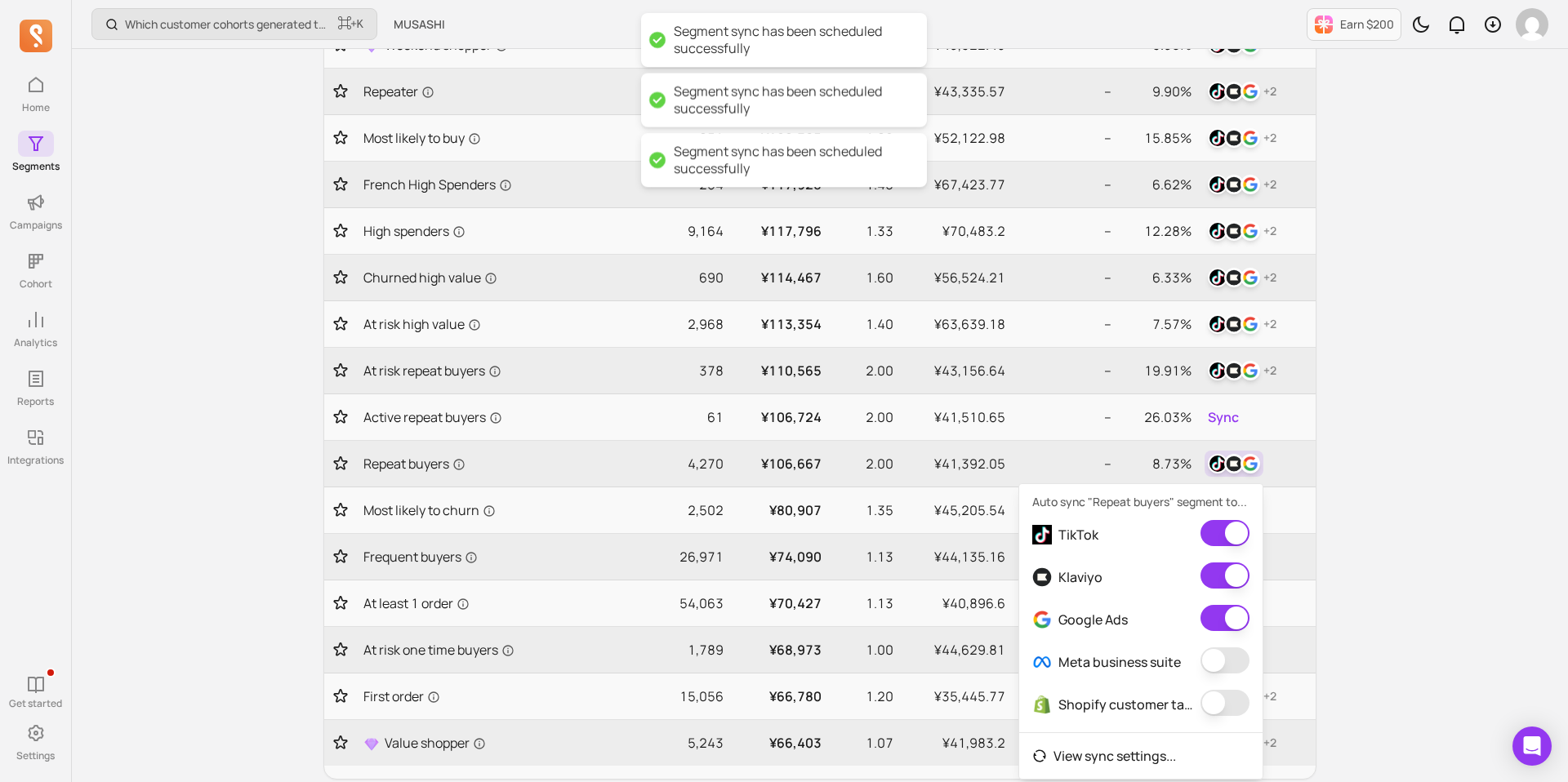 click at bounding box center (1225, 660) 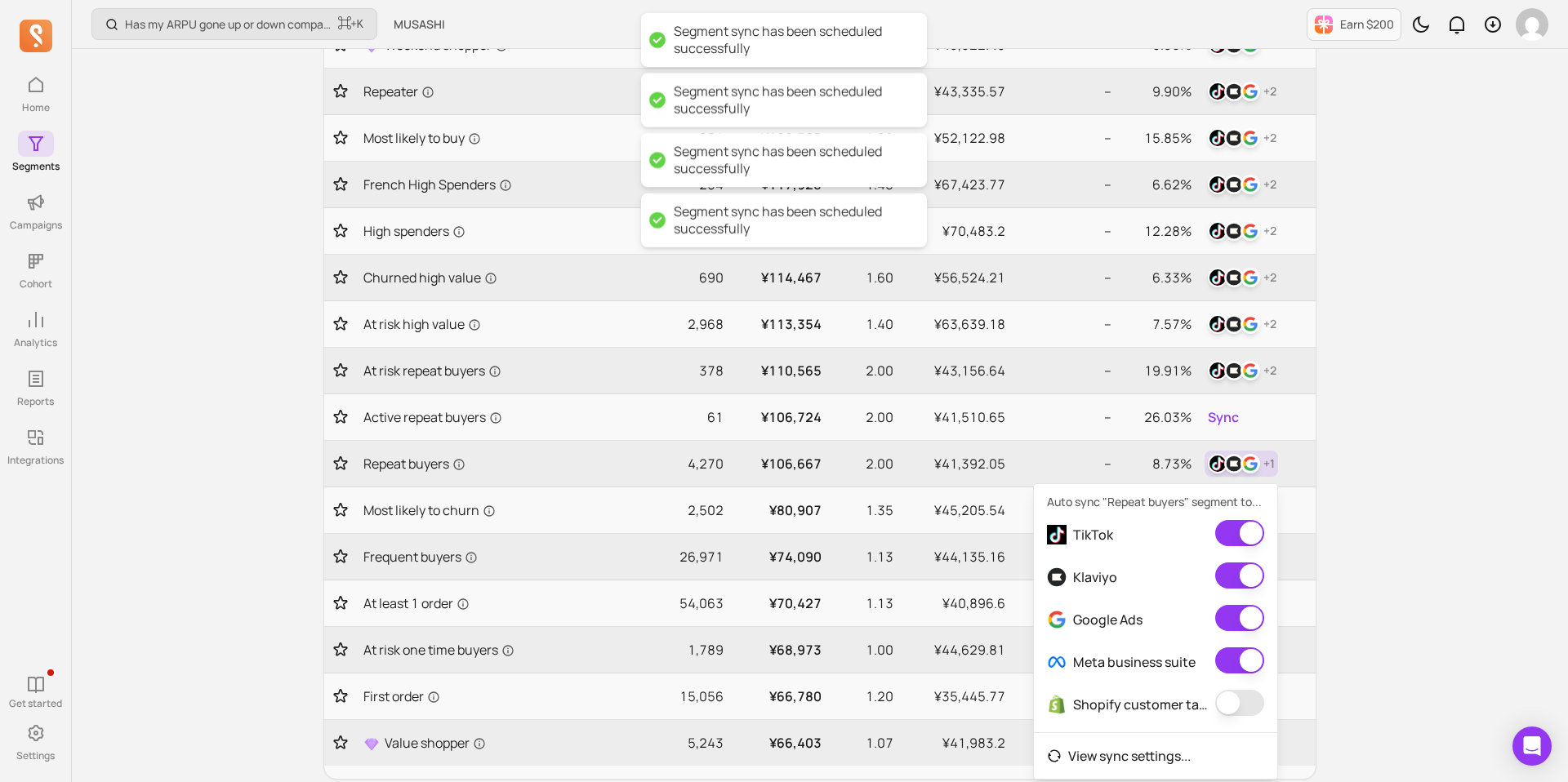 click at bounding box center (1240, 703) 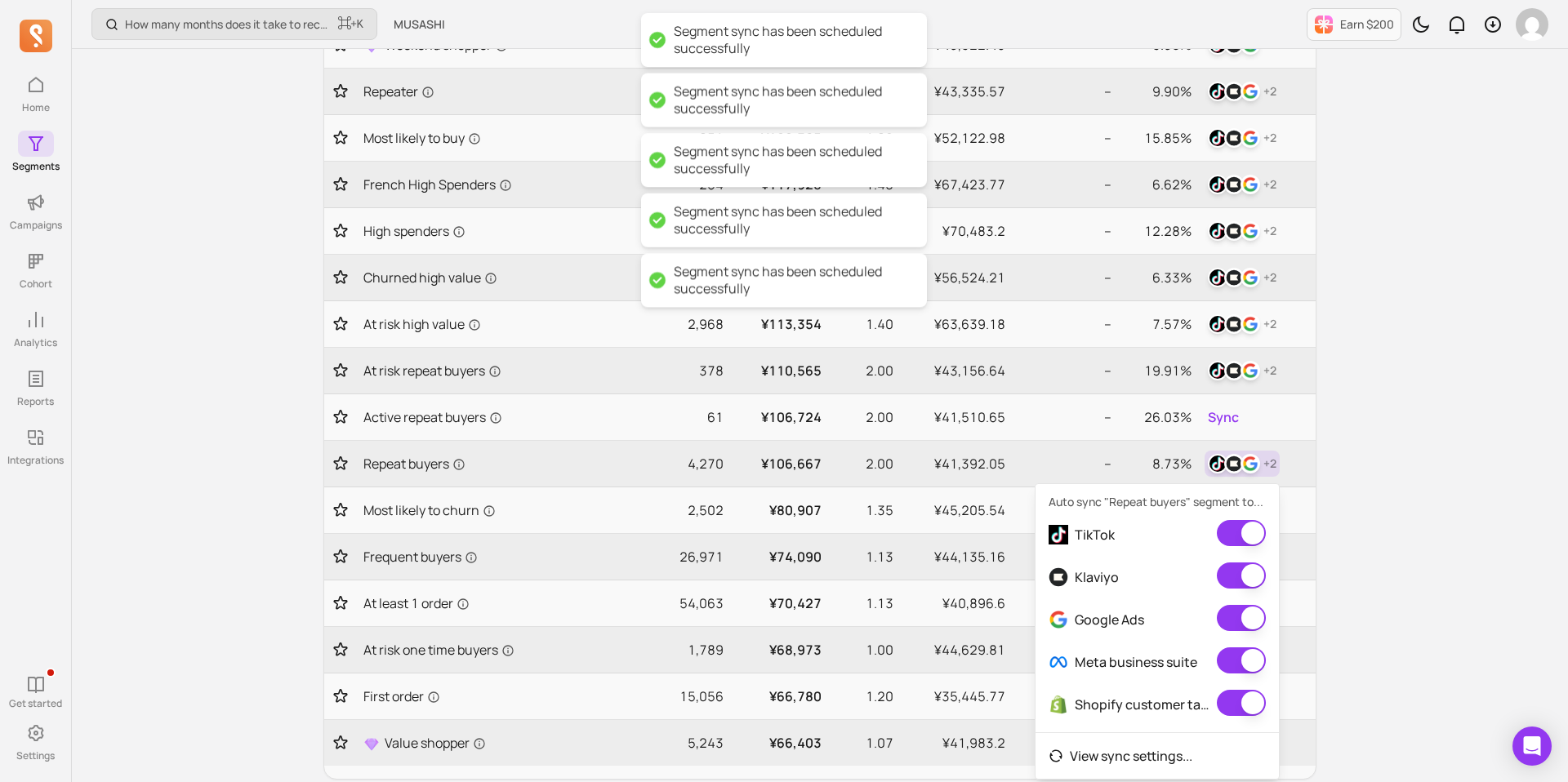 click on "My segments View, favorite, create, and sync to your email marketing service for targeting.  You can also   import Shopify segments Start guide New segment Show 20 rows Filter  Export to CSV     Segment name     Size     ACLV ANO     AOV     Gross margin     ACR     Sync Active loyals 264 ¥220,285 3.60 ¥55,380.18 -- 15.18% + 2 At risk loyals 159 ¥207,170 3.70 ¥49,591.52 -- 15.80% + 2 Loyals 1,069 ¥193,745 3.59 ¥47,662.4 -- 12.65% + 2 Churned loyals 646 ¥179,595 3.56 ¥43,978.24 -- 11.63% + 2 Weekend shopper 893 ¥135,931 2.55 ¥43,922.45 -- 9.38% + 2 Repeater 5,339 ¥124,102 2.32 ¥43,335.57 -- 9.90% + 2 Most likely to buy 851 ¥120,365 1.89 ¥52,122.98 -- 15.85% + 2 [DEMOGRAPHIC_DATA] High Spenders 254 ¥117,928 1.40 ¥67,423.77 -- 6.62% + 2 High spenders 9,164 ¥117,796 1.33 ¥70,483.2 -- 12.28% + 2 Churned high value 690 ¥114,467 1.60 ¥56,524.21 -- 6.33% + 2 At risk high value 2,968 ¥113,354 1.40 ¥63,639.18 -- 7.57% + 2 At risk repeat buyers 378 ¥110,565 2.00 ¥43,156.64 -- 19.91% + 2 Active repeat buyers" at bounding box center [820, 393] 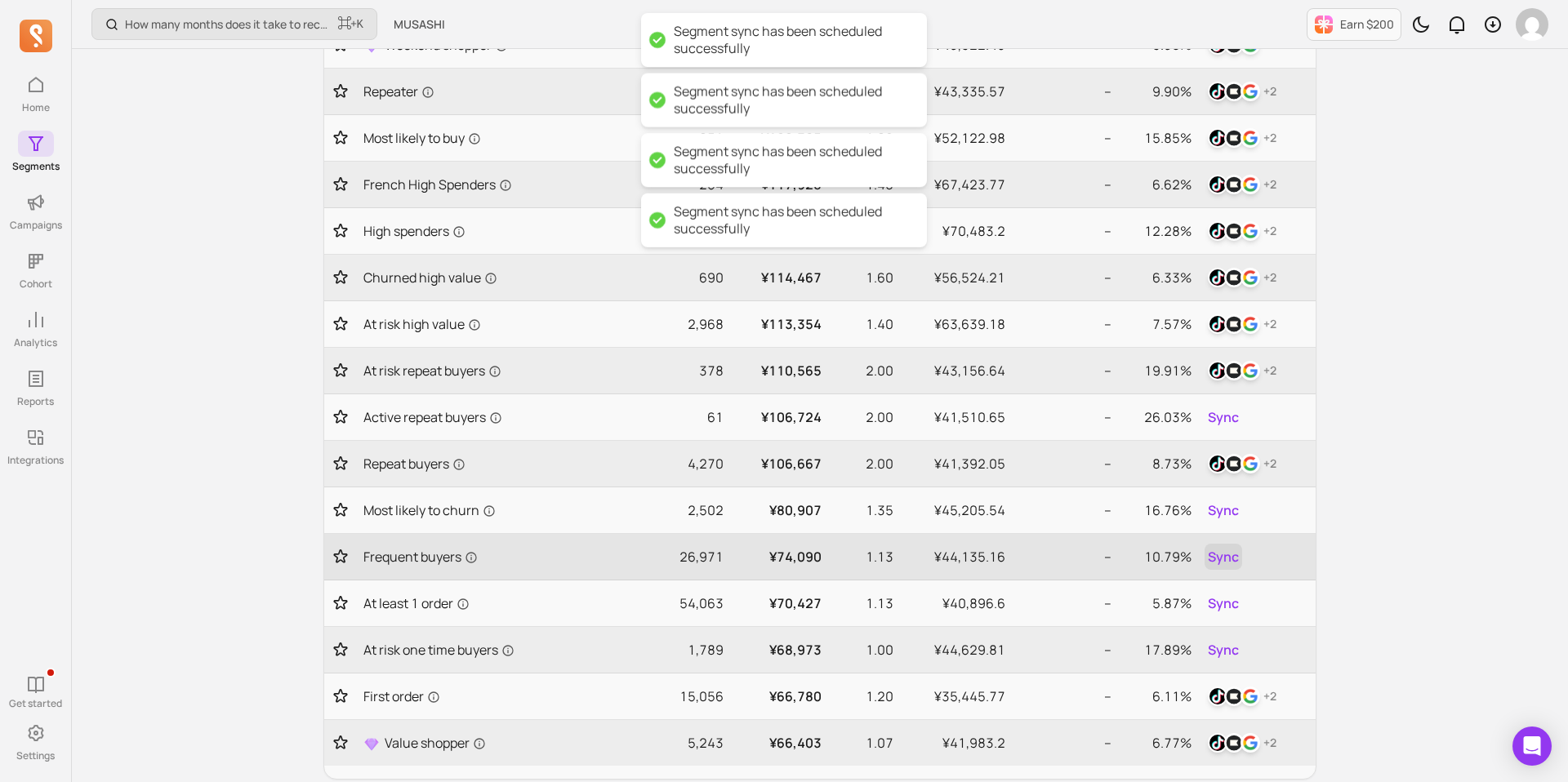 click on "Sync" at bounding box center [1223, 557] 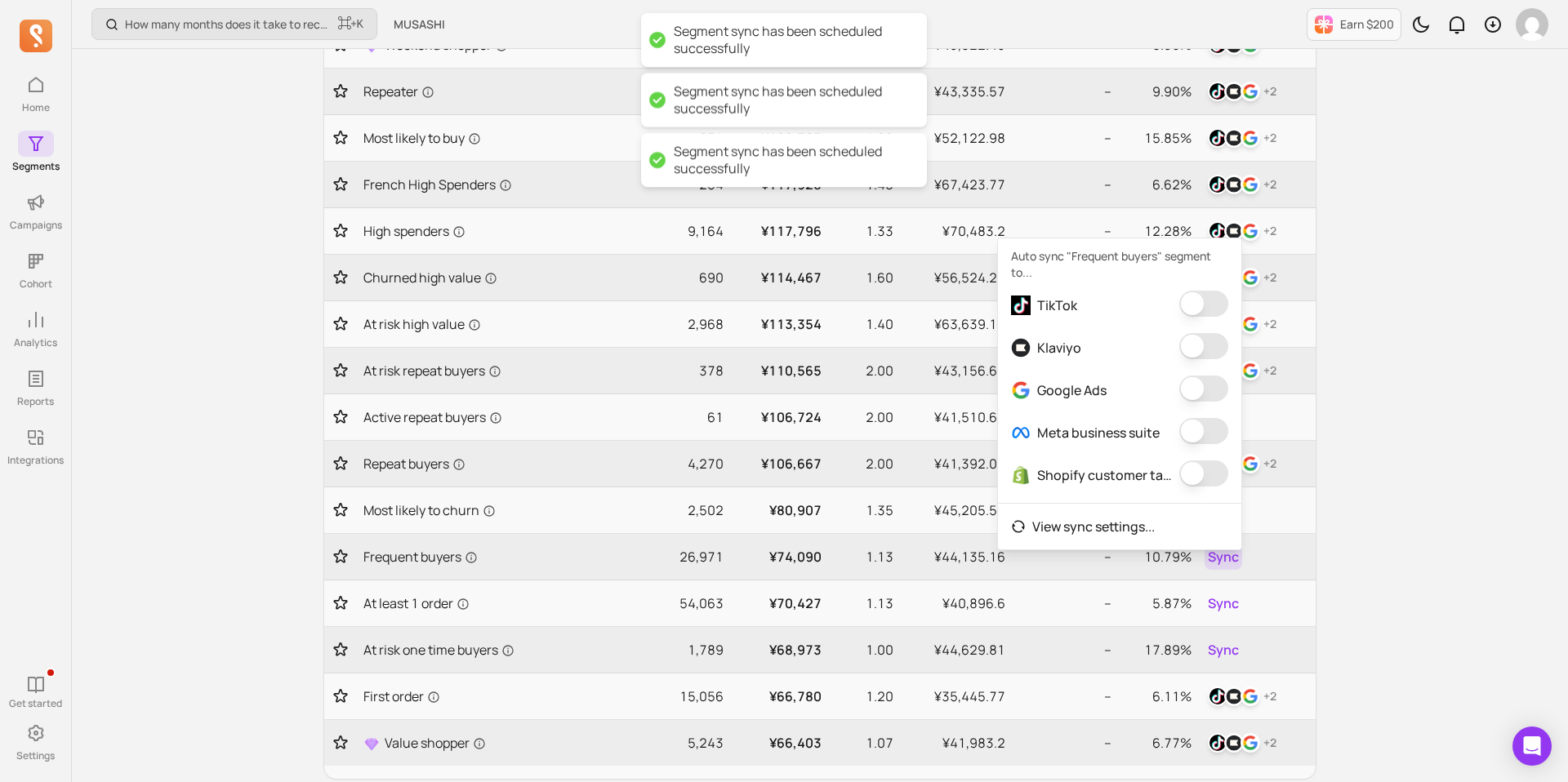 click at bounding box center [1204, 304] 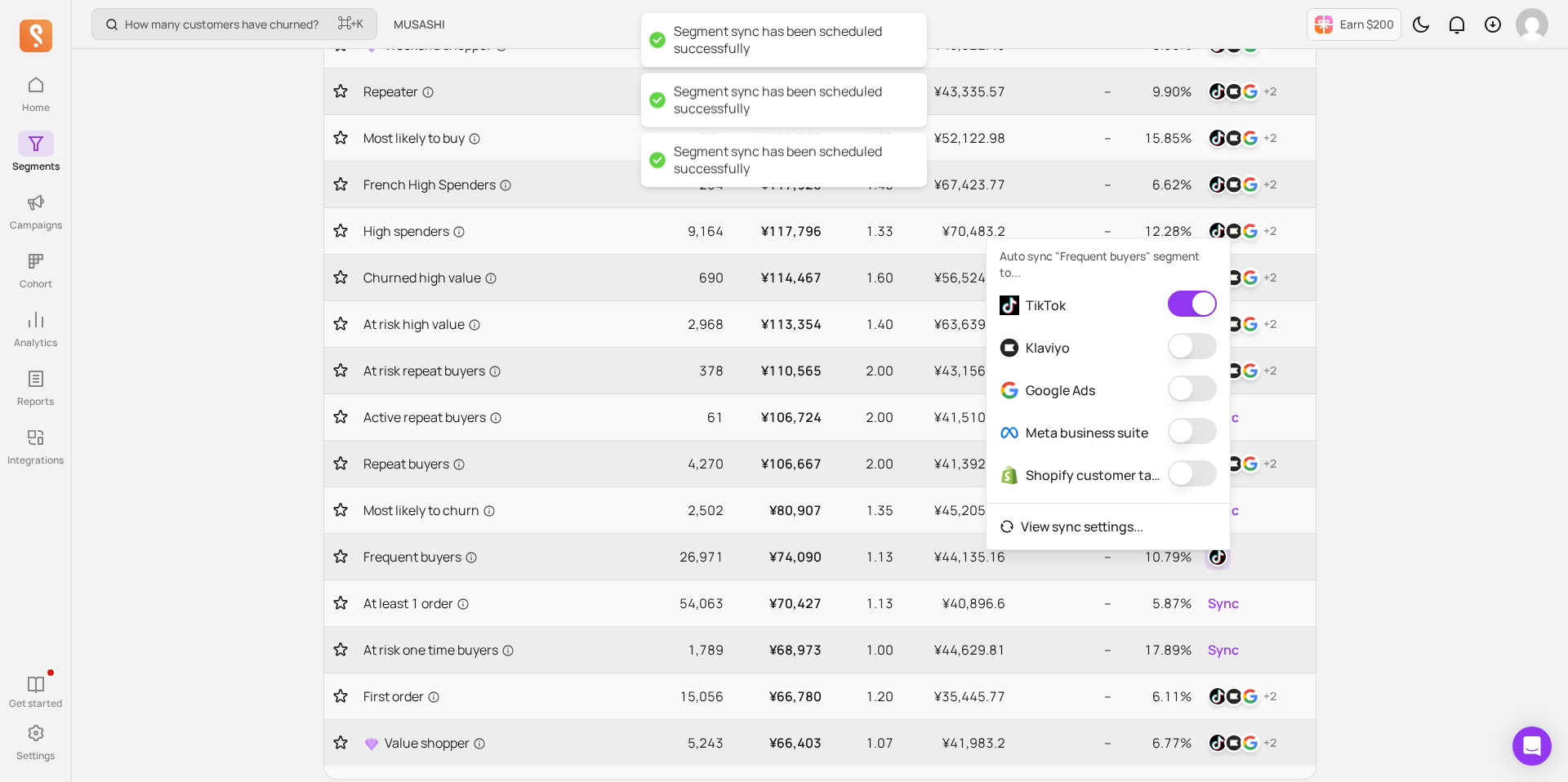 click at bounding box center [1192, 346] 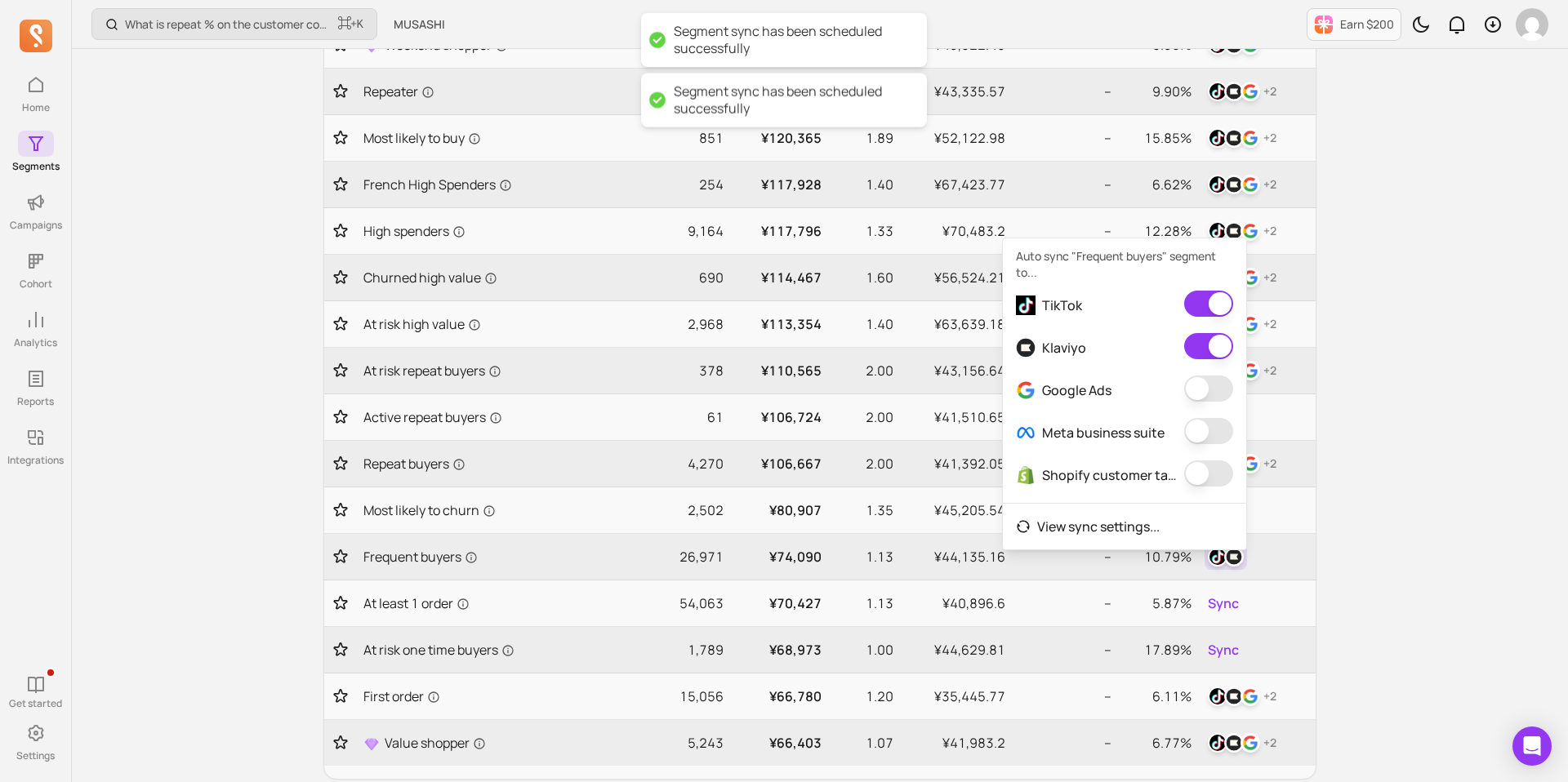 click at bounding box center (1209, 389) 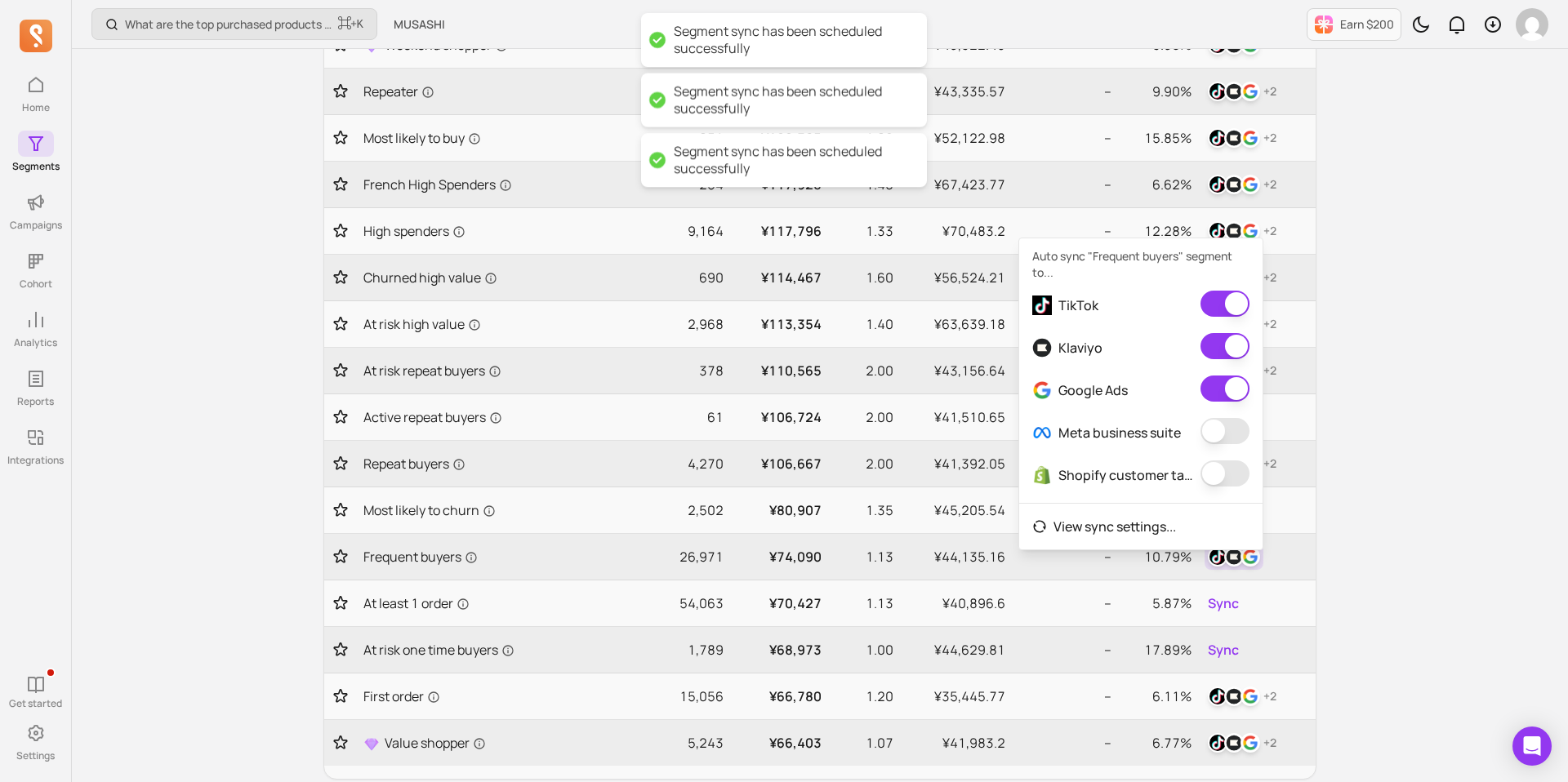 click at bounding box center (1225, 431) 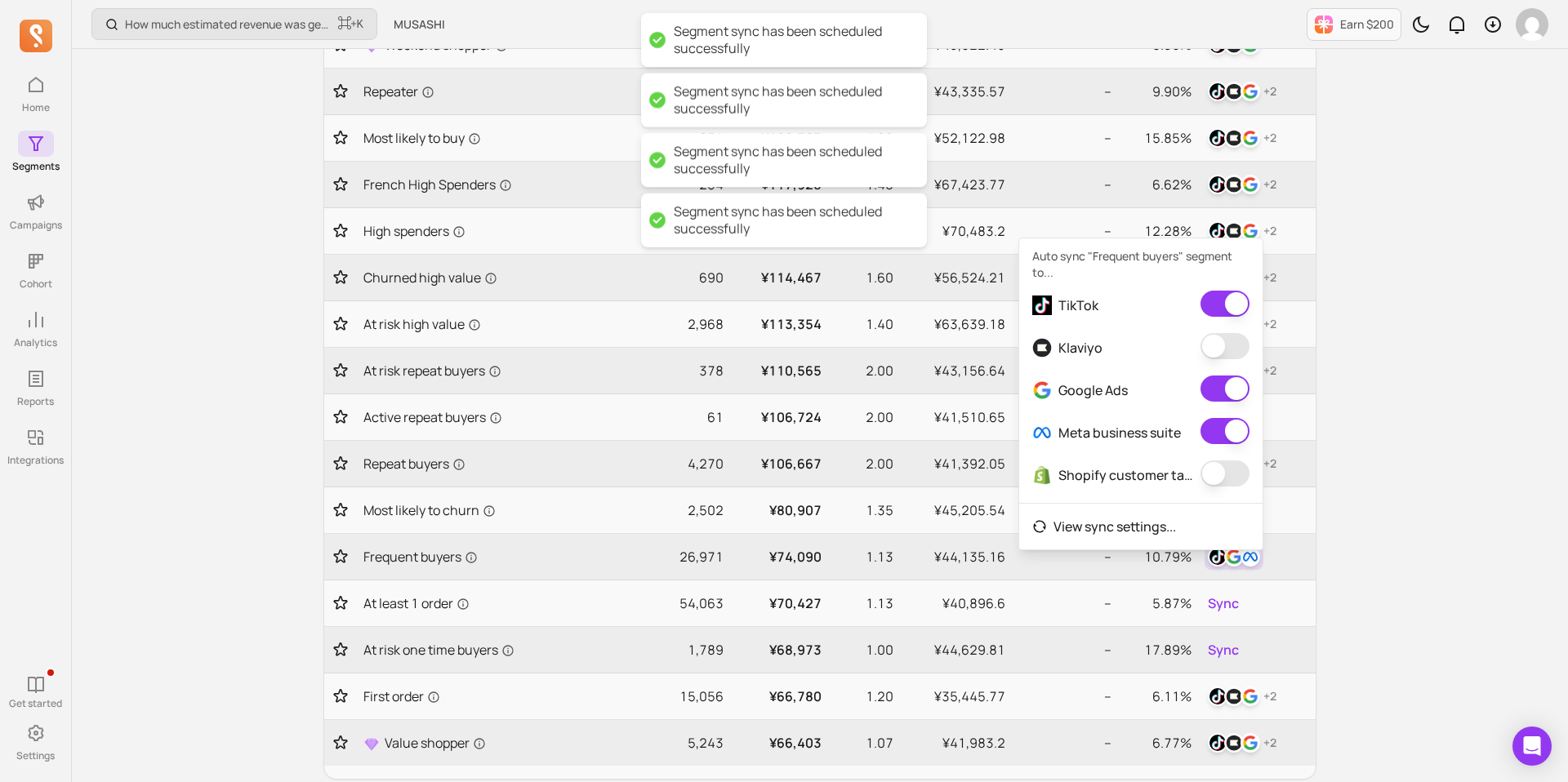 click at bounding box center (1225, 473) 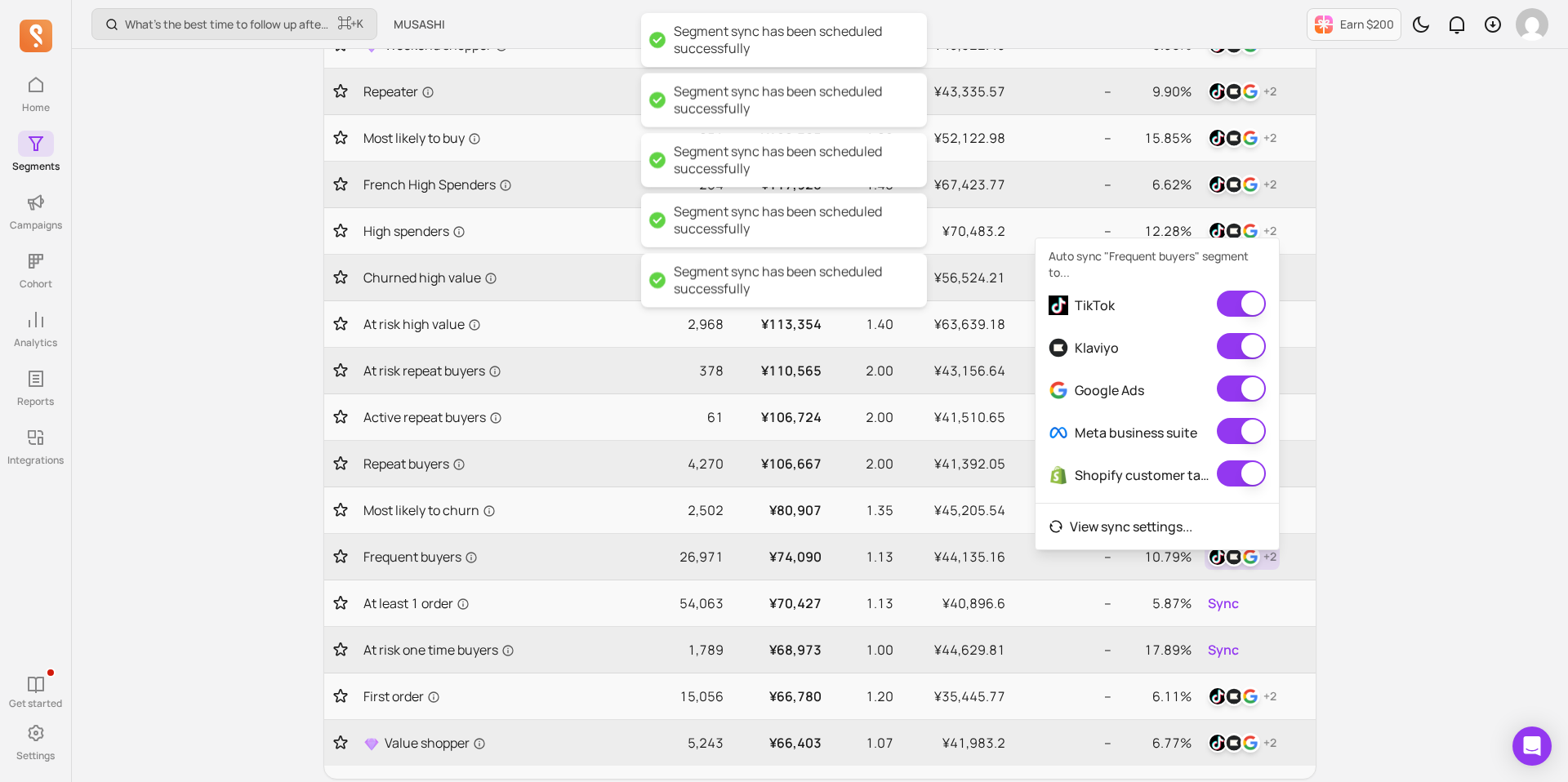 click at bounding box center (1241, 346) 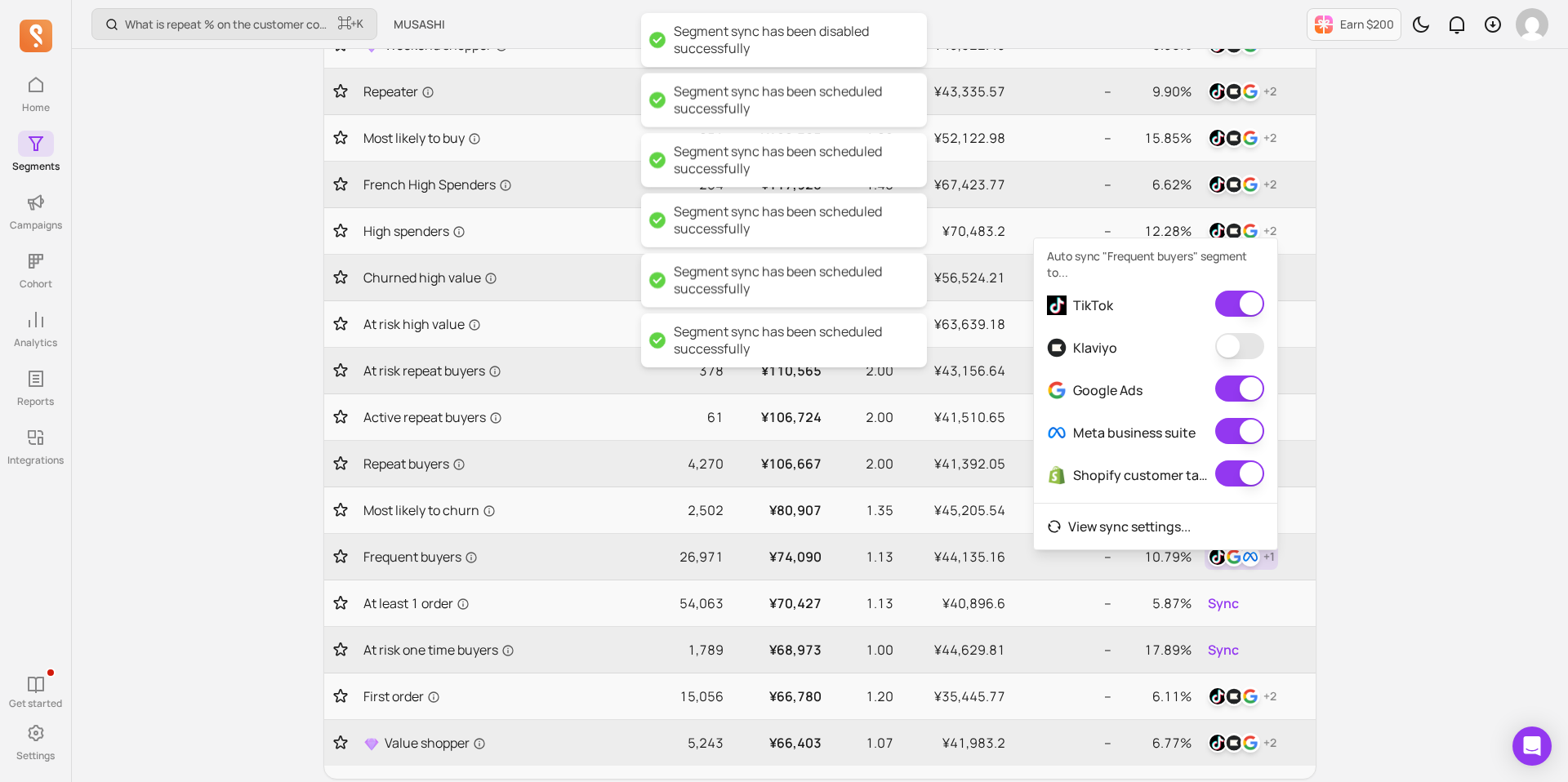 click at bounding box center (1240, 346) 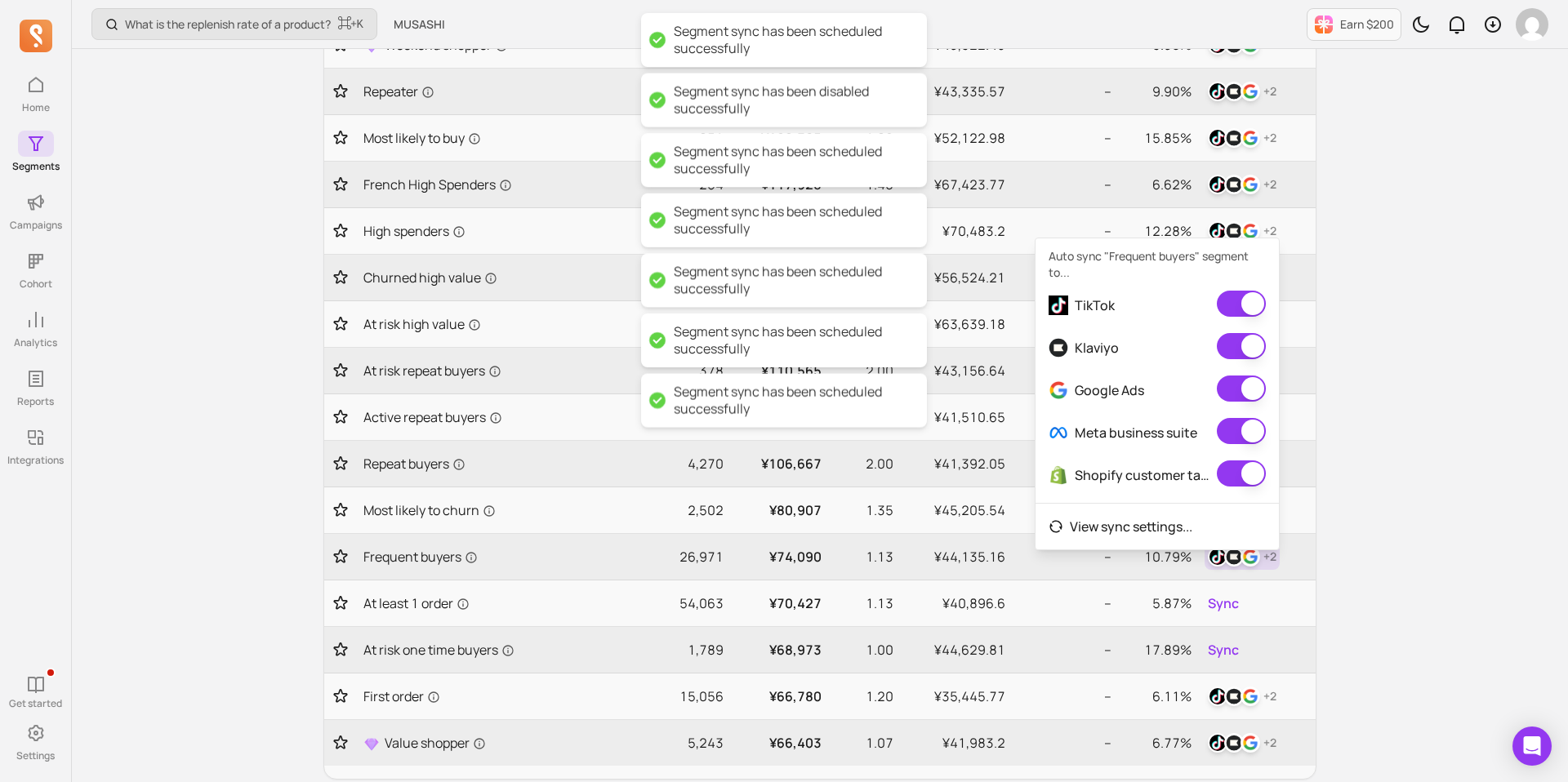 click on "What is the replenish rate of a product? ⌘  +  K MUSASHI   Earn $200 My segments View, favorite, create, and sync to your email marketing service for targeting.  You can also   import Shopify segments Start guide New segment Show 20 rows Filter  Export to CSV     Segment name     Size     ACLV ANO     AOV     Gross margin     ACR     Sync Active loyals 264 ¥220,285 3.60 ¥55,380.18 -- 15.18% + 2 At risk loyals 159 ¥207,170 3.70 ¥49,591.52 -- 15.80% + 2 Loyals 1,069 ¥193,745 3.59 ¥47,662.4 -- 12.65% + 2 Churned loyals 646 ¥179,595 3.56 ¥43,978.24 -- 11.63% + 2 Weekend shopper 893 ¥135,931 2.55 ¥43,922.45 -- 9.38% + 2 Repeater 5,339 ¥124,102 2.32 ¥43,335.57 -- 9.90% + 2 Most likely to buy 851 ¥120,365 1.89 ¥52,122.98 -- 15.85% + 2 [DEMOGRAPHIC_DATA] High Spenders 254 ¥117,928 1.40 ¥67,423.77 -- 6.62% + 2 High spenders 9,164 ¥117,796 1.33 ¥70,483.2 -- 12.28% + 2 Churned high value 690 ¥114,467 1.60 ¥56,524.21 -- 6.33% + 2 At risk high value 2,968 ¥113,354 1.40 ¥63,639.18 -- 7.57% + 2 378 ¥110,565 --" at bounding box center [820, 396] 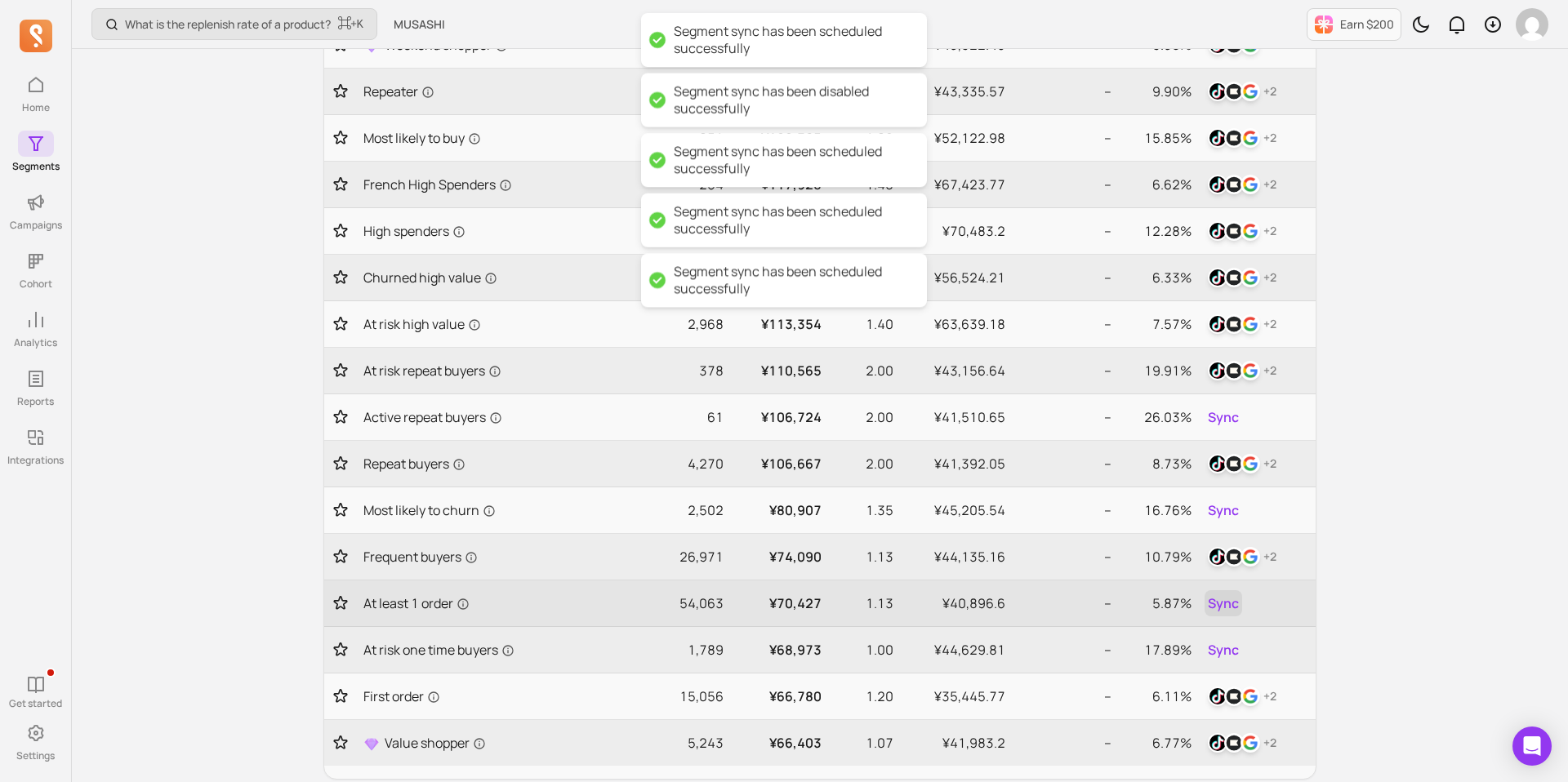 click on "Sync" at bounding box center [1223, 603] 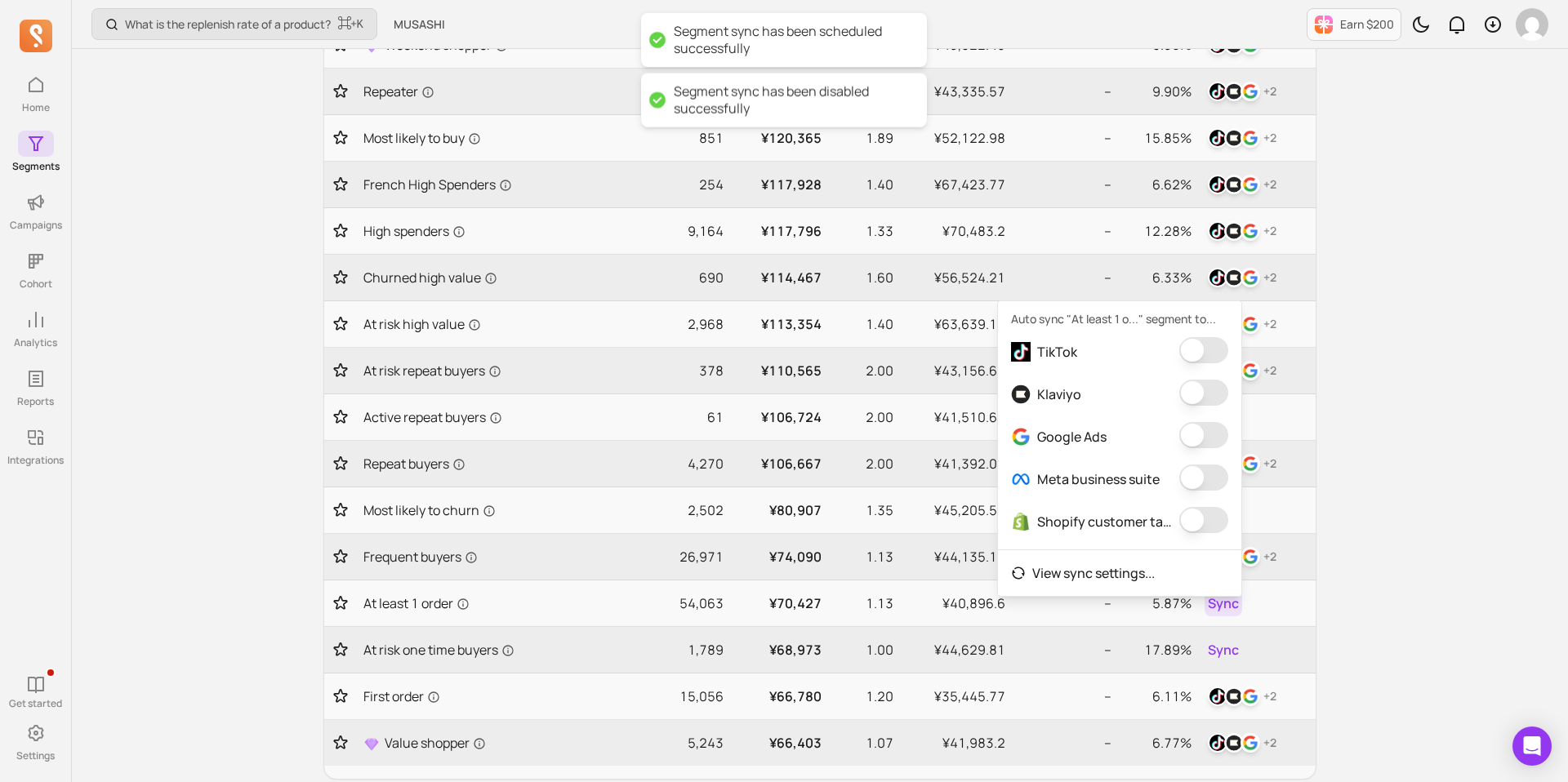 click at bounding box center [1204, 350] 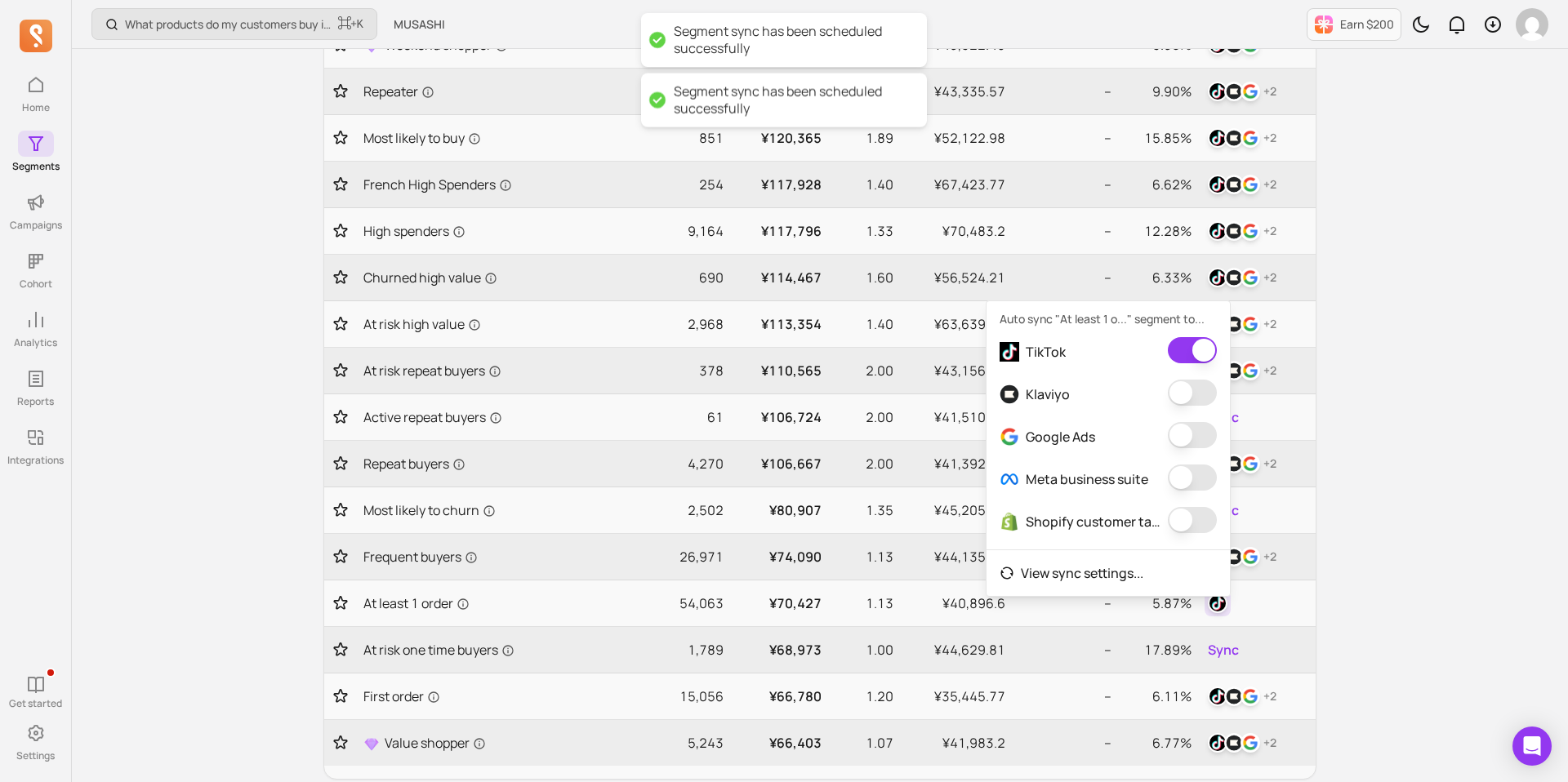 click at bounding box center [1192, 393] 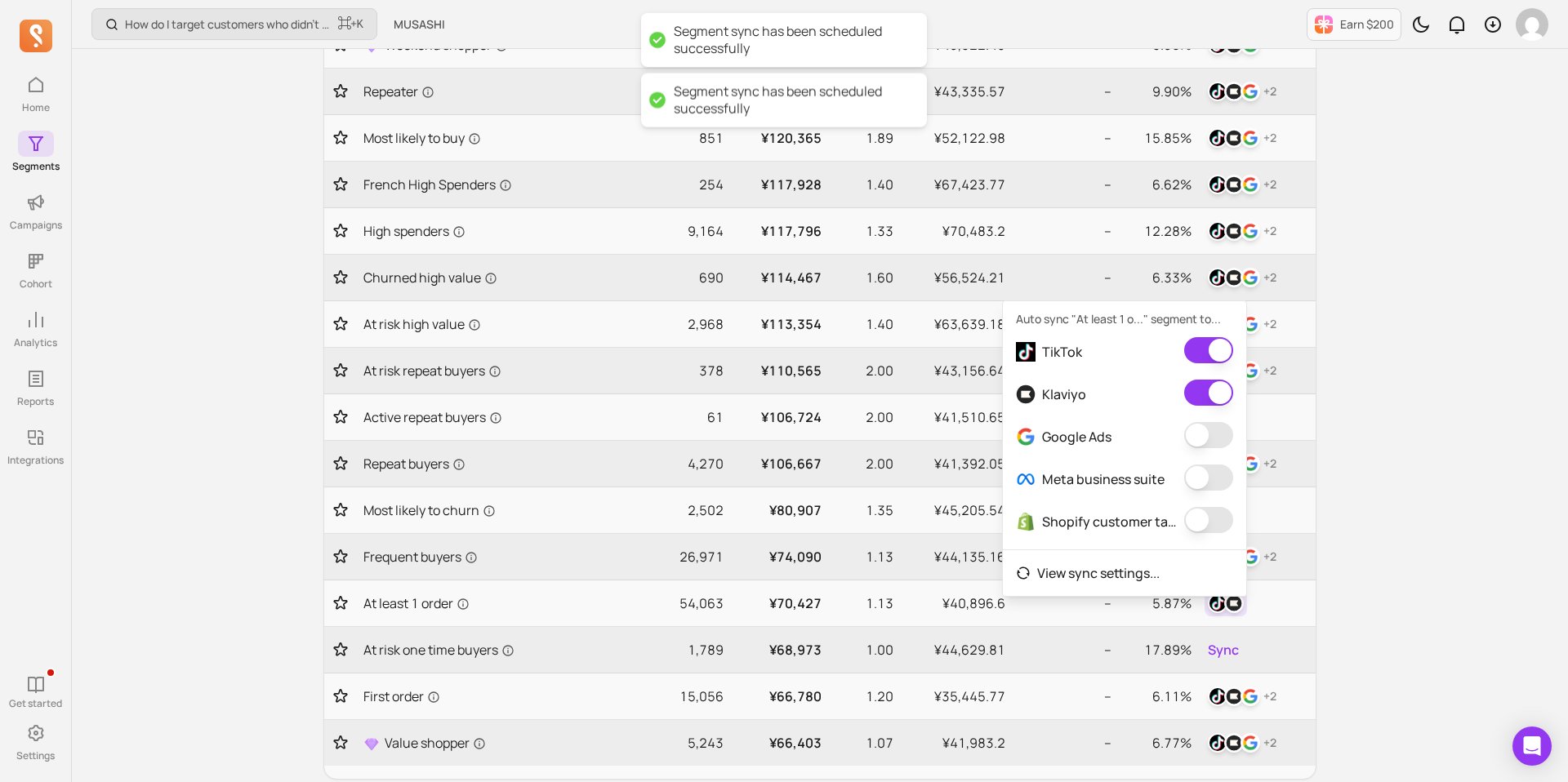 click at bounding box center [1209, 435] 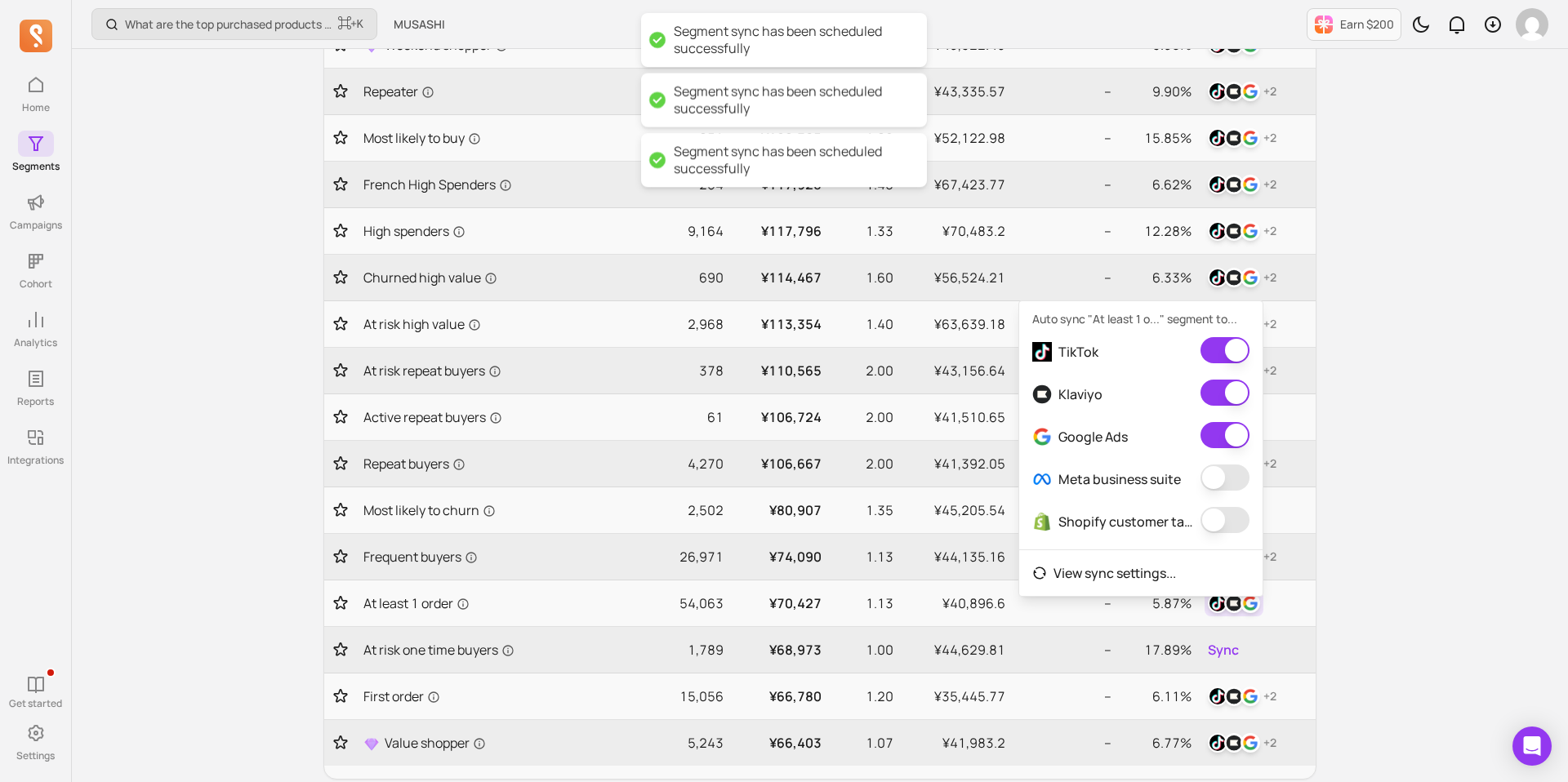 click at bounding box center (1225, 478) 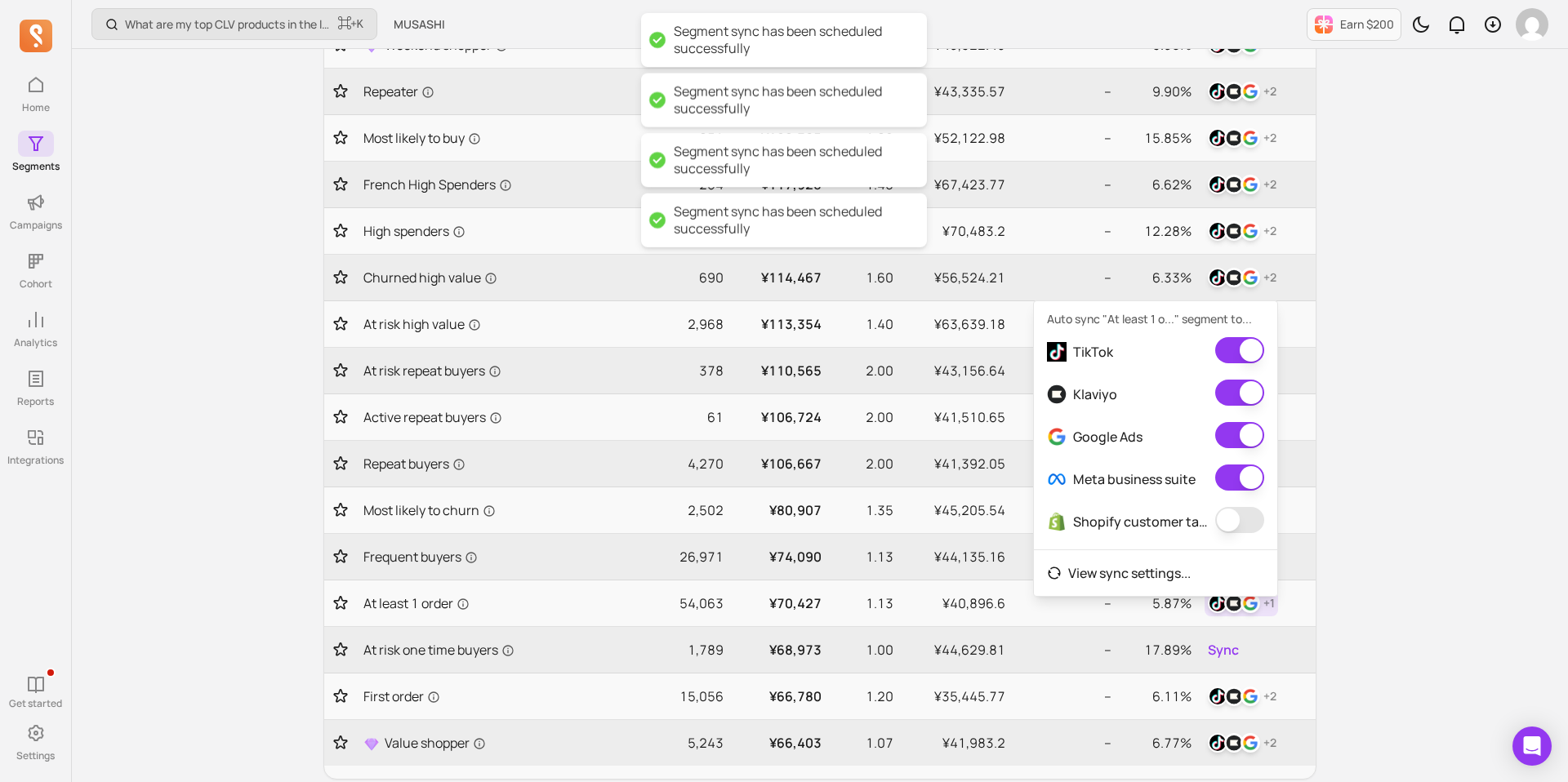 click at bounding box center (1240, 520) 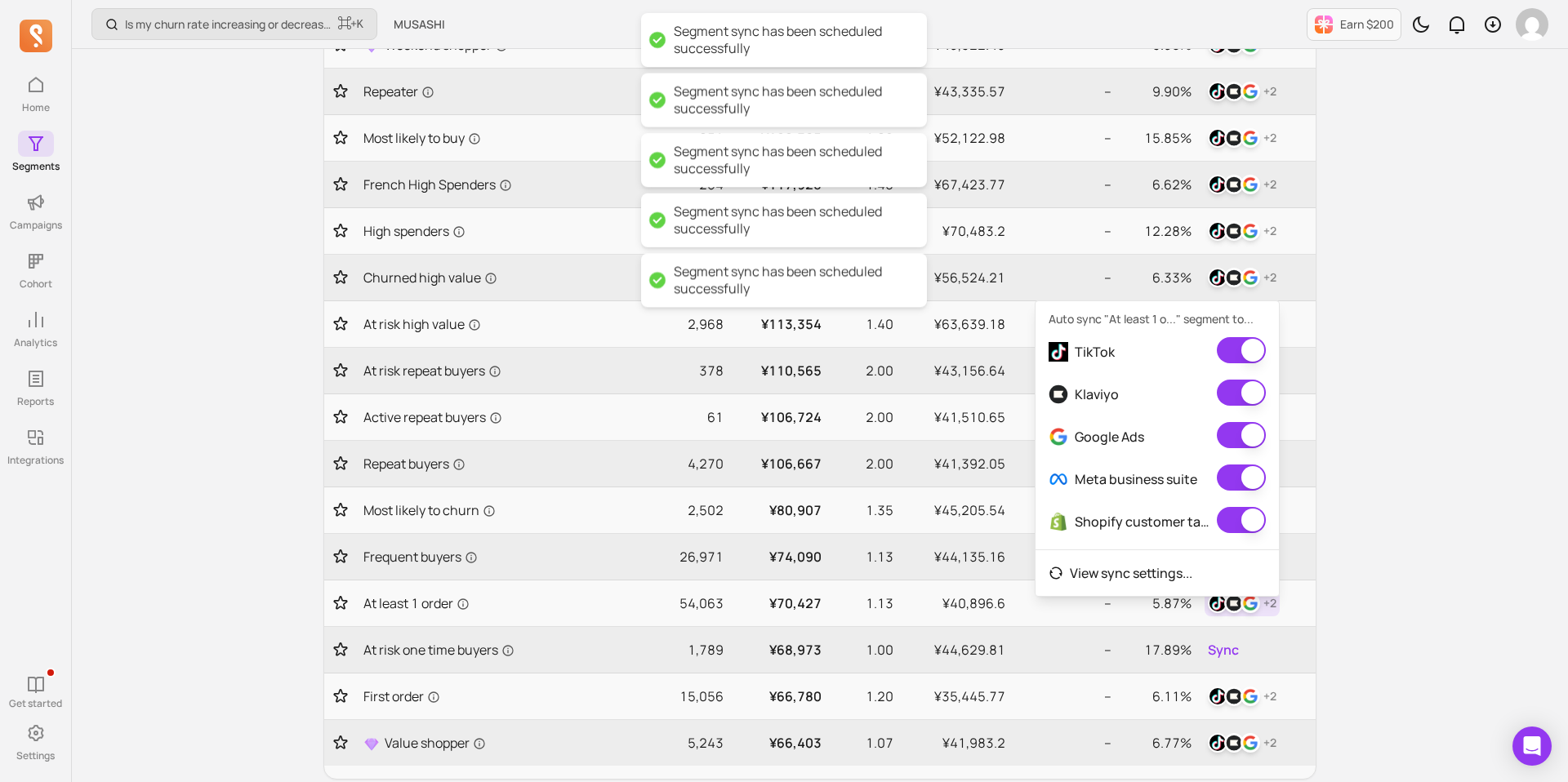 click on "Is my churn rate increasing or decreasing? ⌘  +  K MUSASHI   Earn $200 My segments View, favorite, create, and sync to your email marketing service for targeting.  You can also   import Shopify segments Start guide New segment Show 20 rows Filter  Export to CSV     Segment name     Size     ACLV ANO     AOV     Gross margin     ACR     Sync Active loyals 264 ¥220,285 3.60 ¥55,380.18 -- 15.18% + 2 At risk loyals 159 ¥207,170 3.70 ¥49,591.52 -- 15.80% + 2 Loyals 1,069 ¥193,745 3.59 ¥47,662.4 -- 12.65% + 2 Churned loyals 646 ¥179,595 3.56 ¥43,978.24 -- 11.63% + 2 Weekend shopper 893 ¥135,931 2.55 ¥43,922.45 -- 9.38% + 2 Repeater 5,339 ¥124,102 2.32 ¥43,335.57 -- 9.90% + 2 Most likely to buy 851 ¥120,365 1.89 ¥52,122.98 -- 15.85% + 2 [DEMOGRAPHIC_DATA] High Spenders 254 ¥117,928 1.40 ¥67,423.77 -- 6.62% + 2 High spenders 9,164 ¥117,796 1.33 ¥70,483.2 -- 12.28% + 2 Churned high value 690 ¥114,467 1.60 ¥56,524.21 -- 6.33% + 2 At risk high value 2,968 ¥113,354 1.40 ¥63,639.18 -- 7.57% + 2 378 ¥110,565 +" at bounding box center [820, 396] 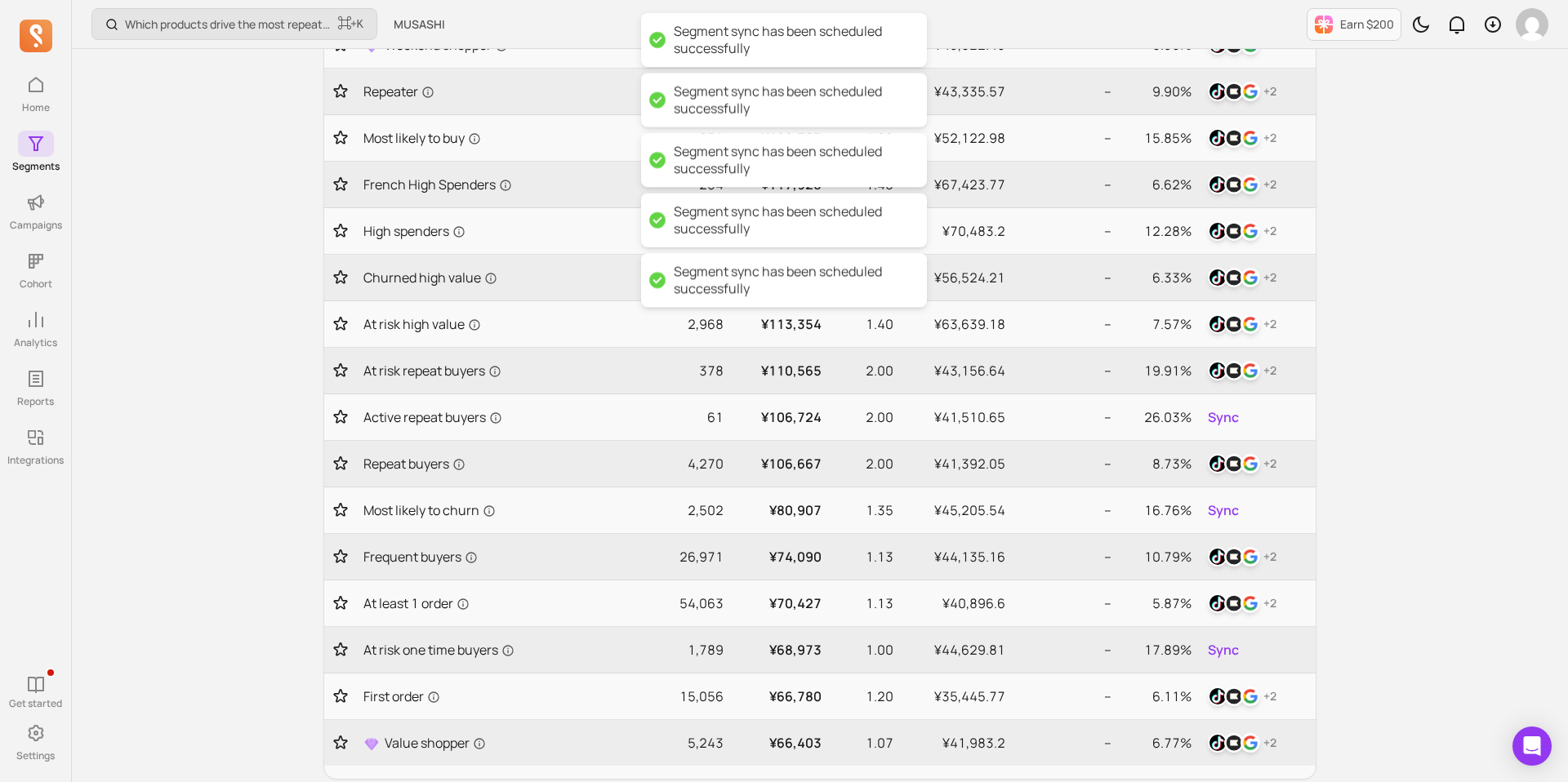 scroll, scrollTop: 0, scrollLeft: 0, axis: both 